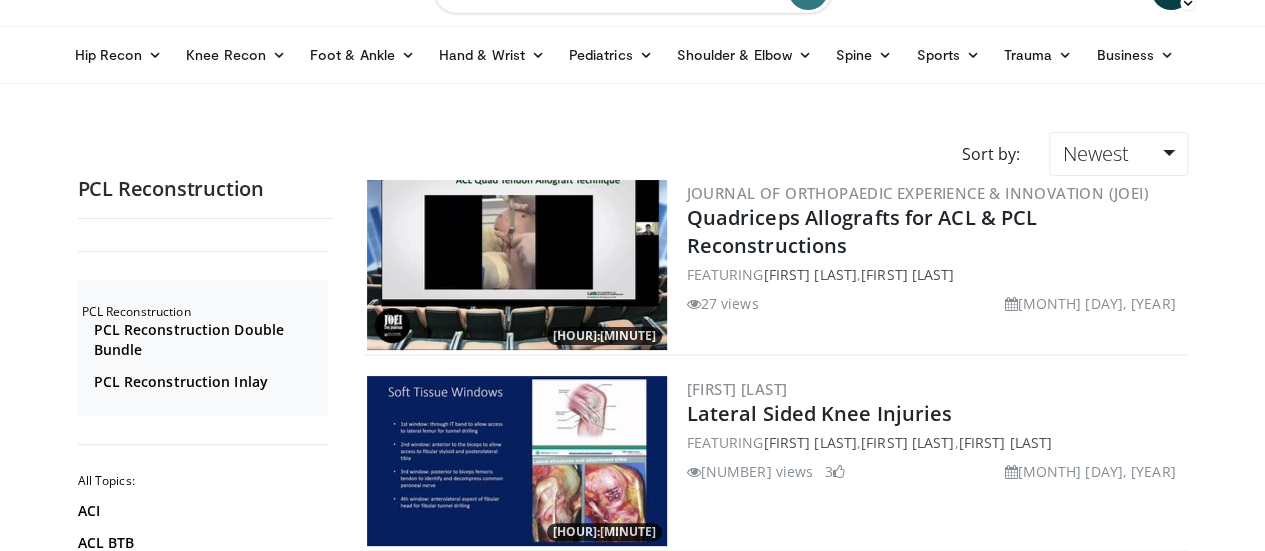 scroll, scrollTop: 0, scrollLeft: 0, axis: both 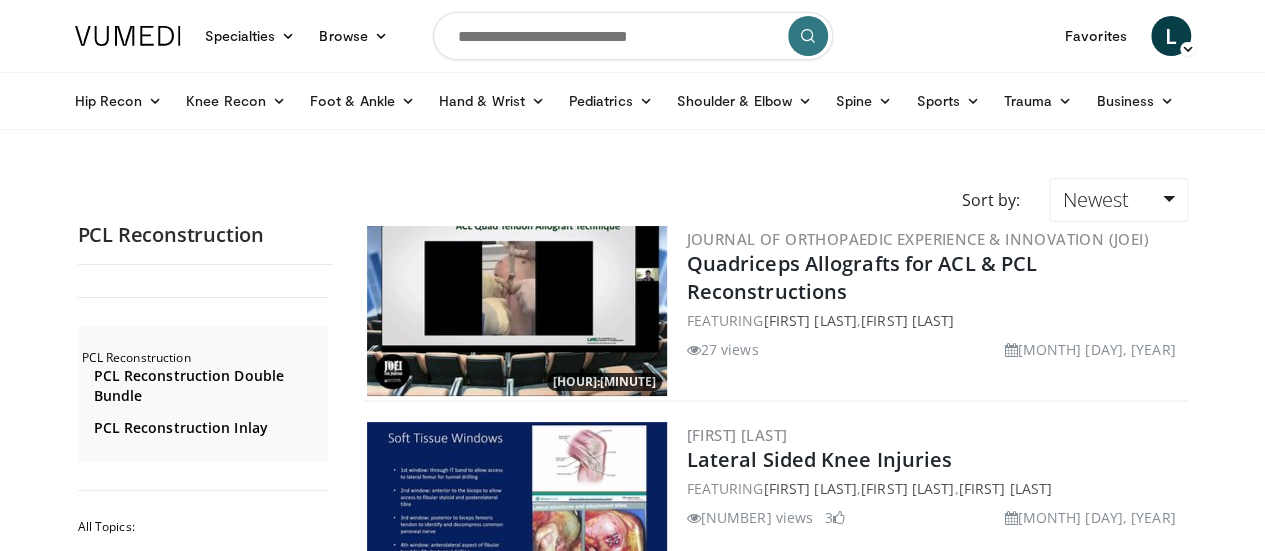 click at bounding box center [633, 36] 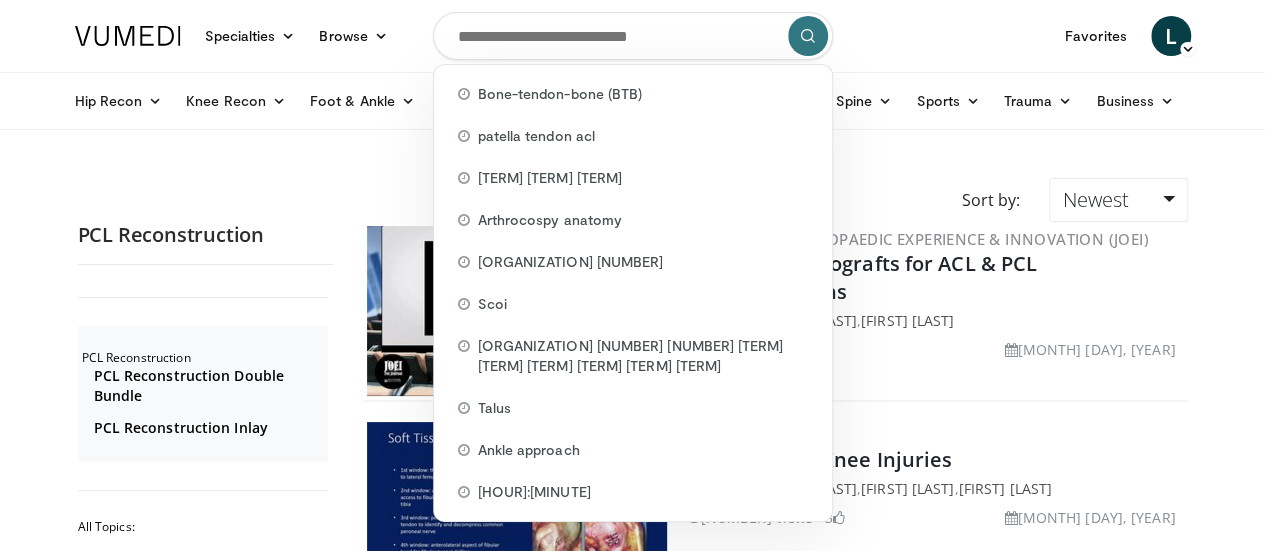 click at bounding box center (633, 36) 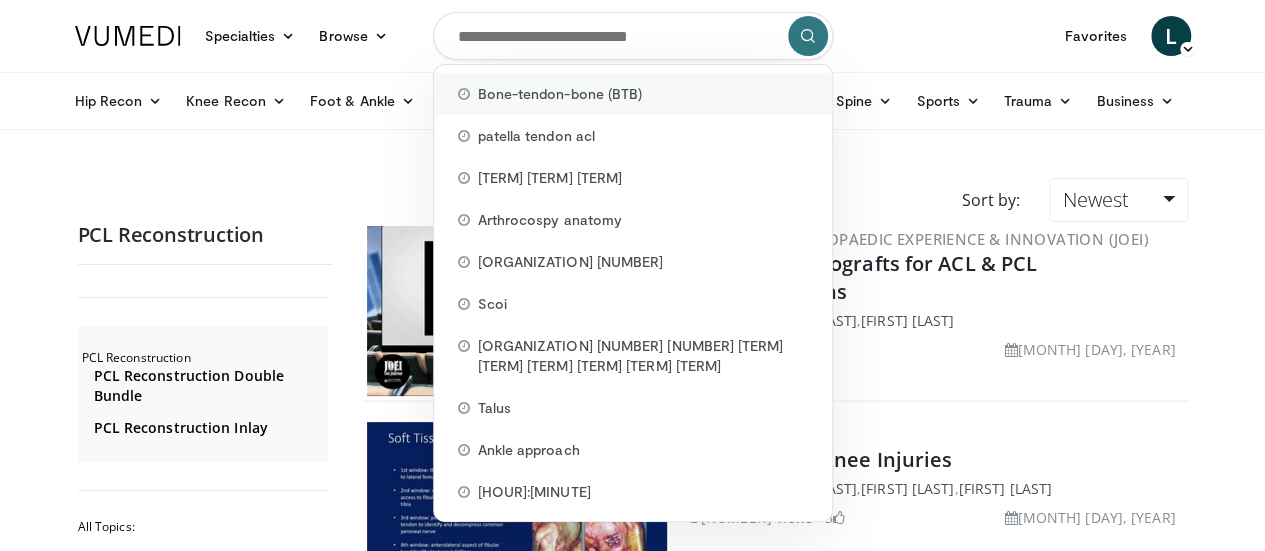 click on "[PRODUCT]" at bounding box center (633, 94) 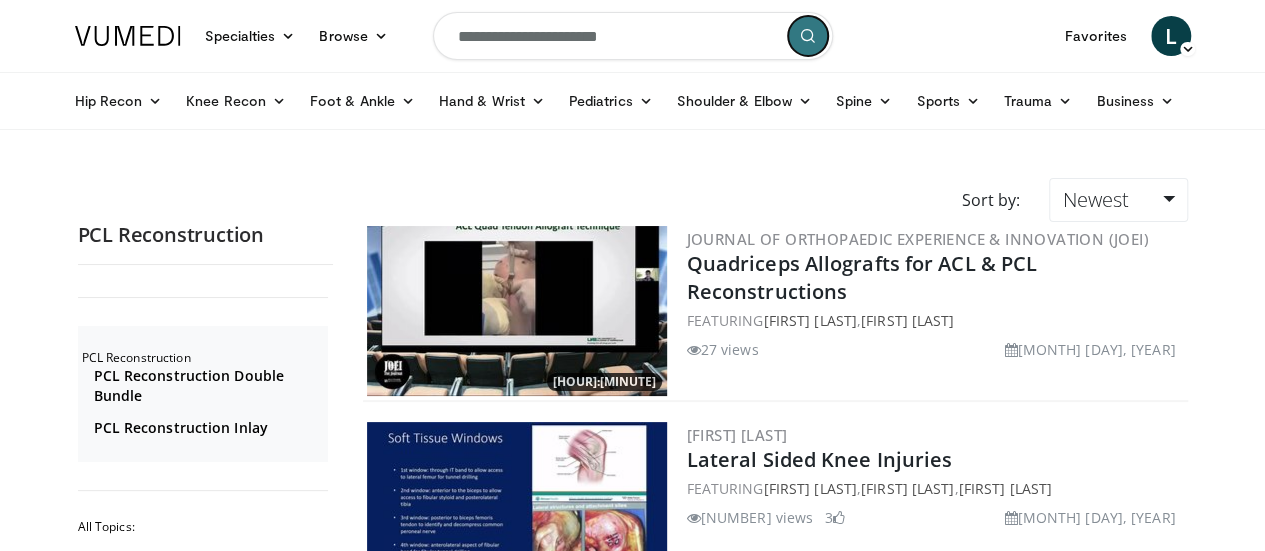 click at bounding box center (808, 36) 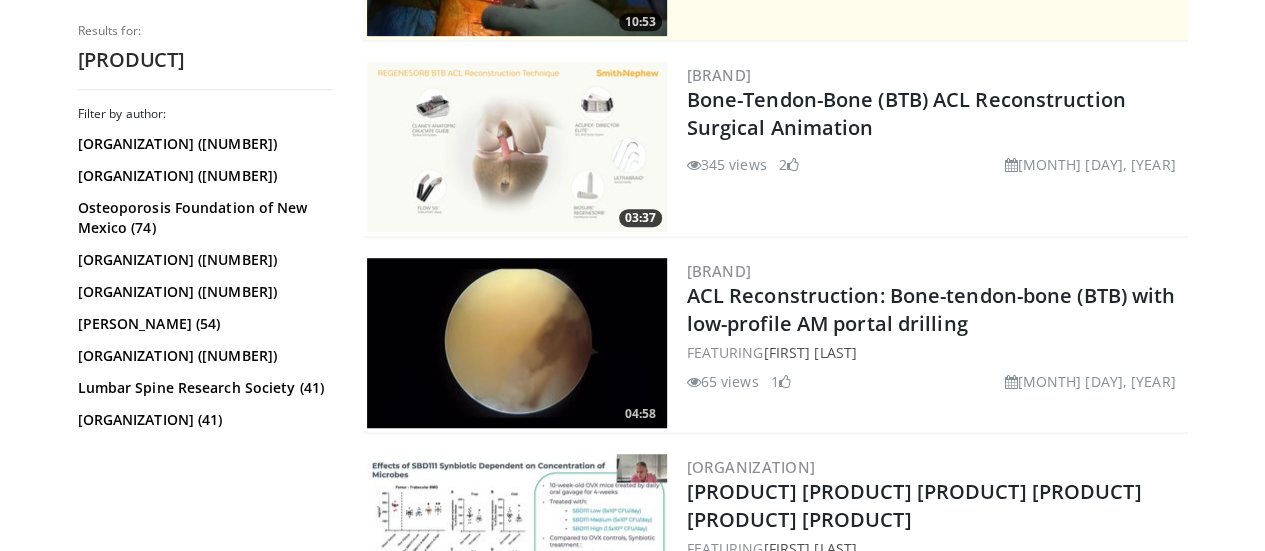 scroll, scrollTop: 600, scrollLeft: 0, axis: vertical 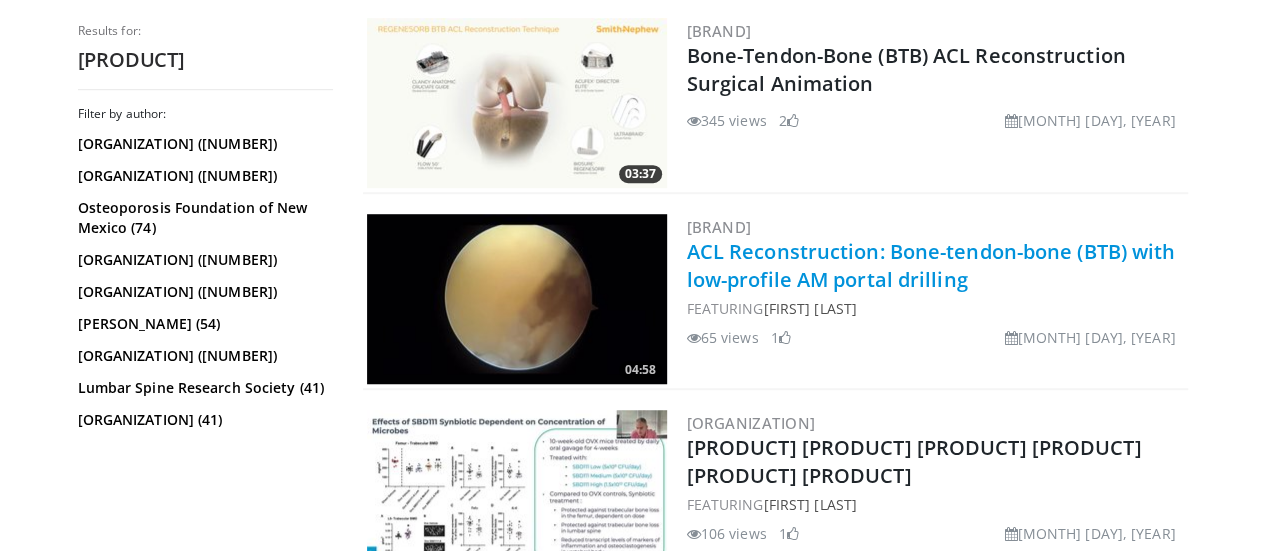 click on "ACL Reconstruction: Bone-tendon-bone (BTB) with low-profile AM portal drilling" at bounding box center (931, 265) 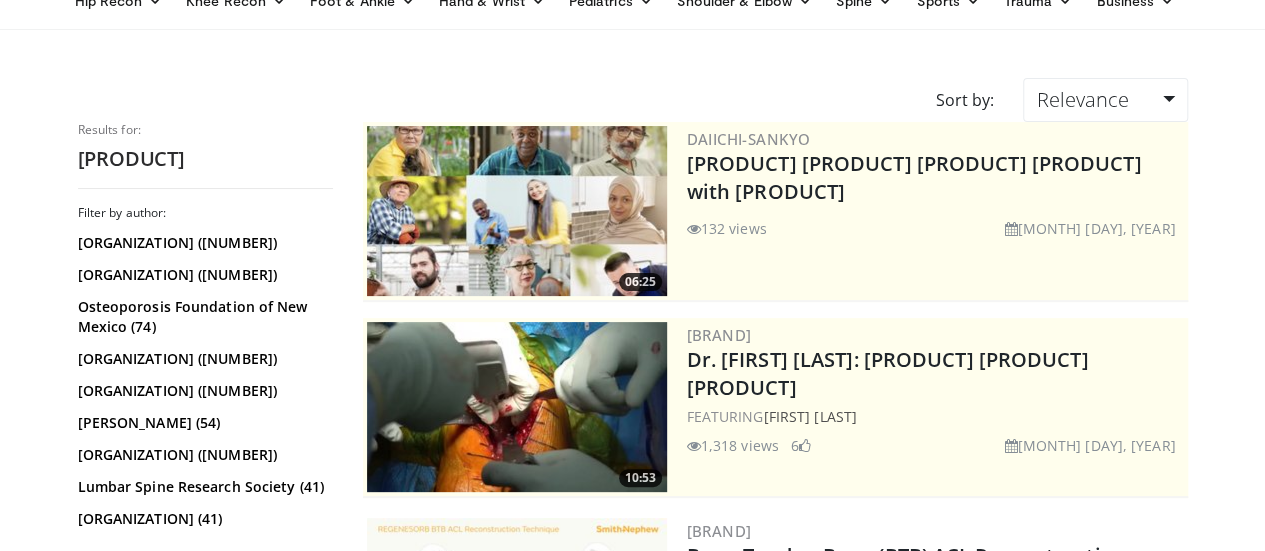 scroll, scrollTop: 0, scrollLeft: 0, axis: both 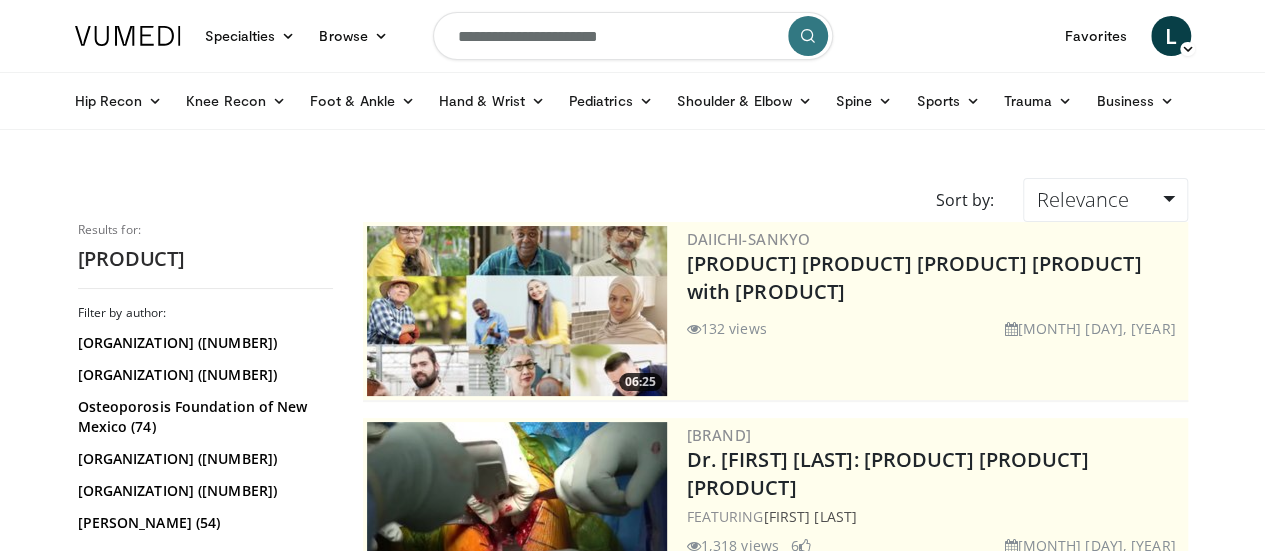 click on "**********" at bounding box center [633, 36] 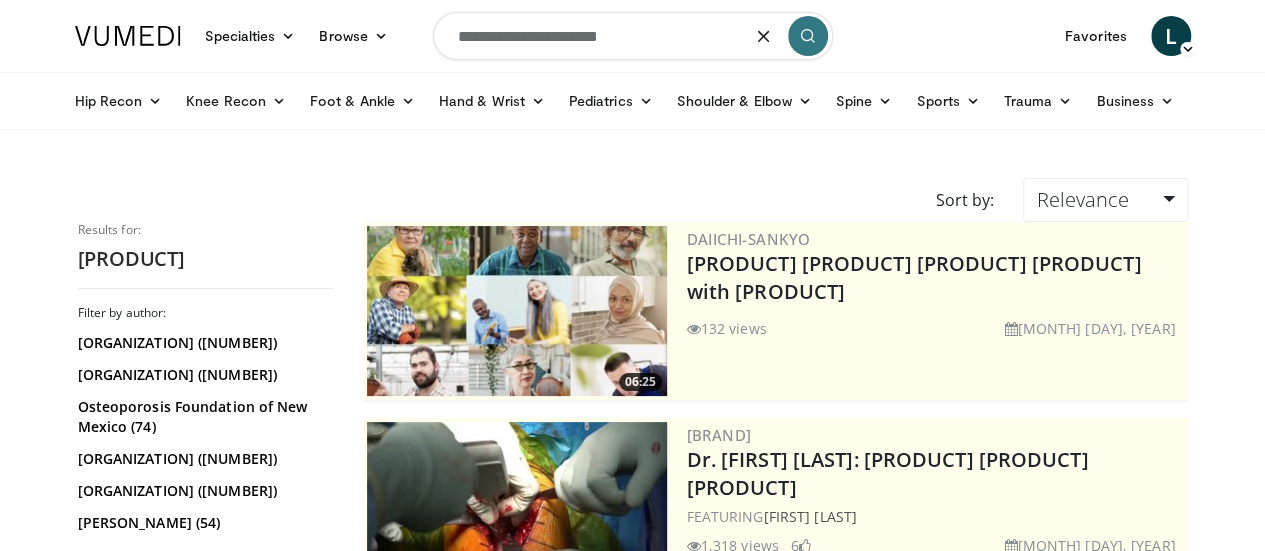 click on "**********" at bounding box center (633, 36) 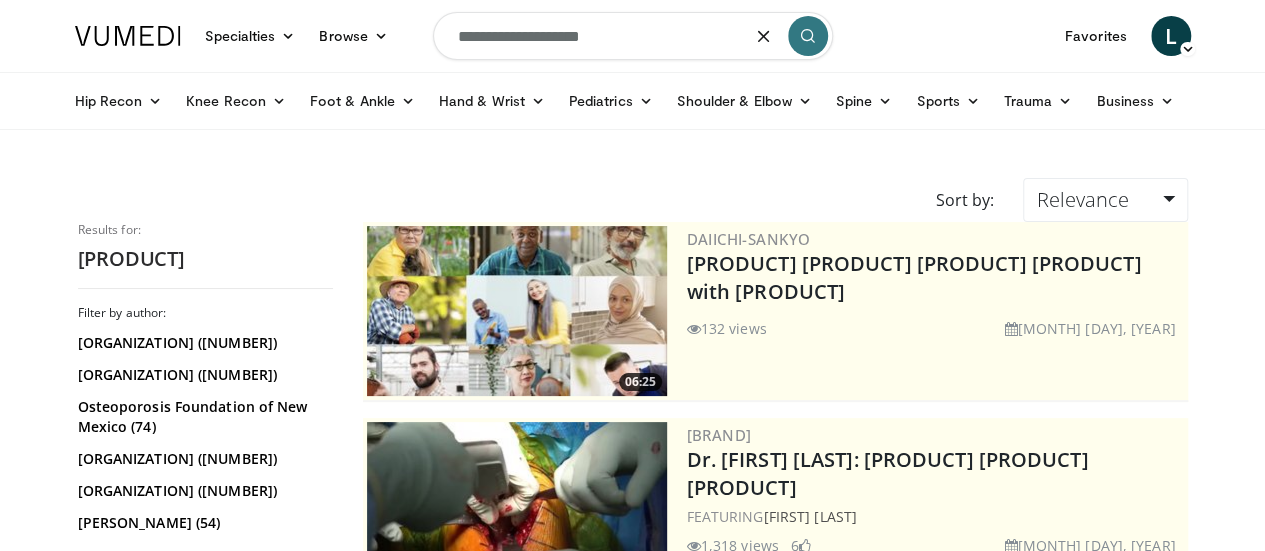 type on "**********" 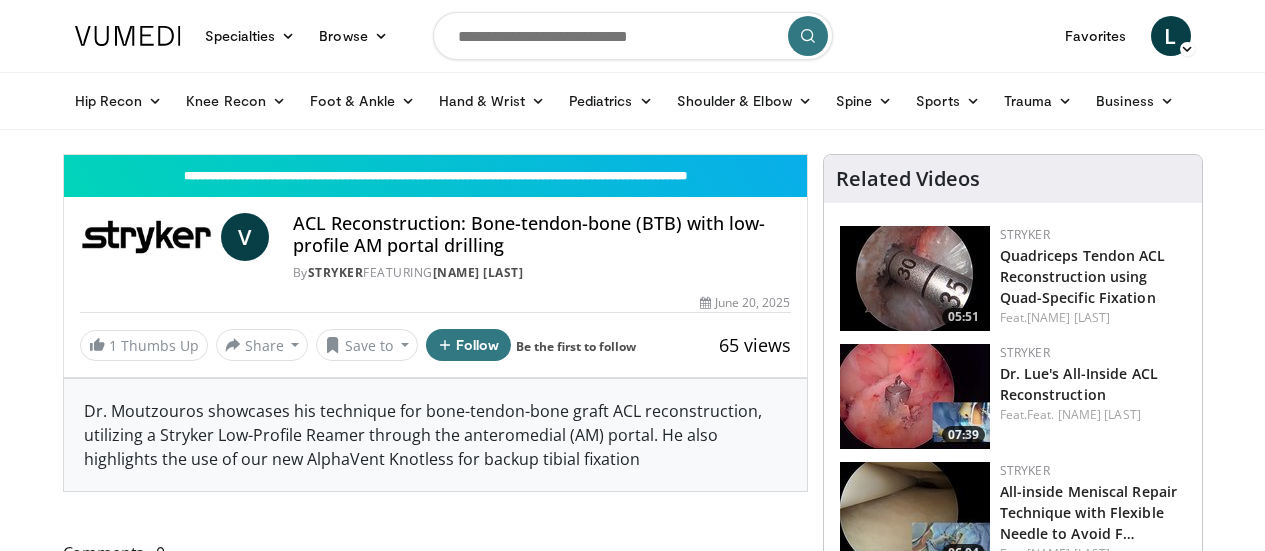 scroll, scrollTop: 0, scrollLeft: 0, axis: both 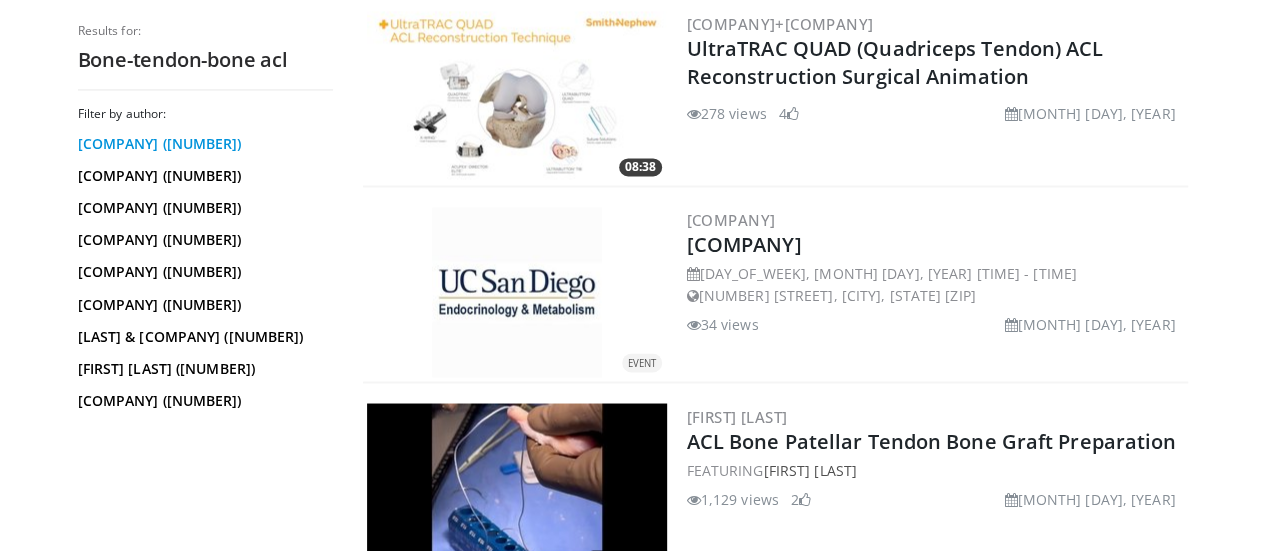 click on "ISAKOS (137)" at bounding box center [203, 144] 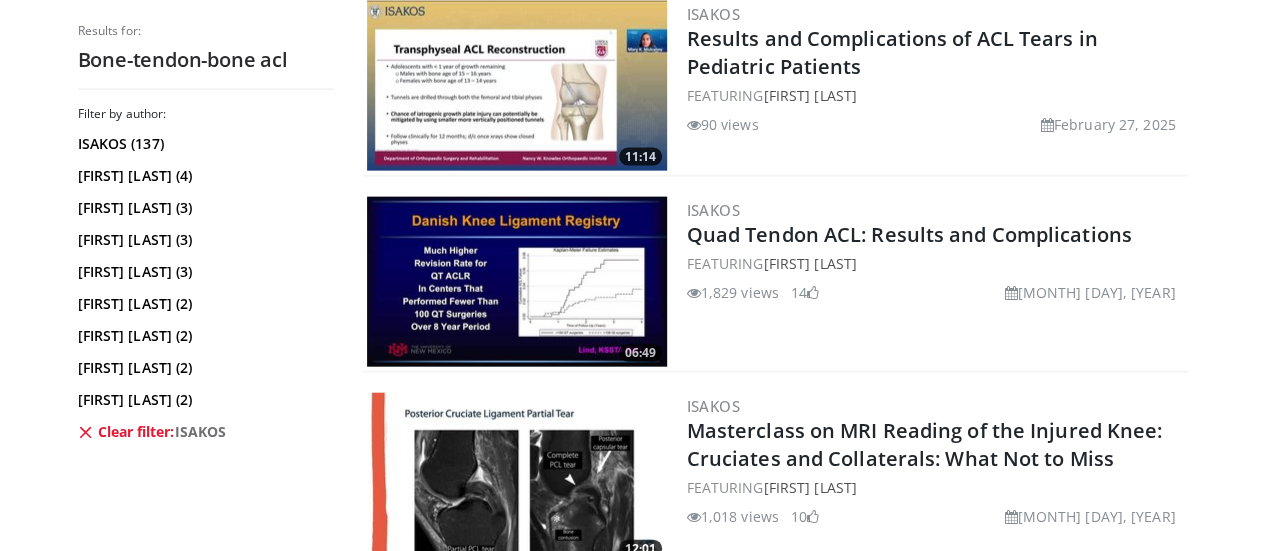 scroll, scrollTop: 2300, scrollLeft: 0, axis: vertical 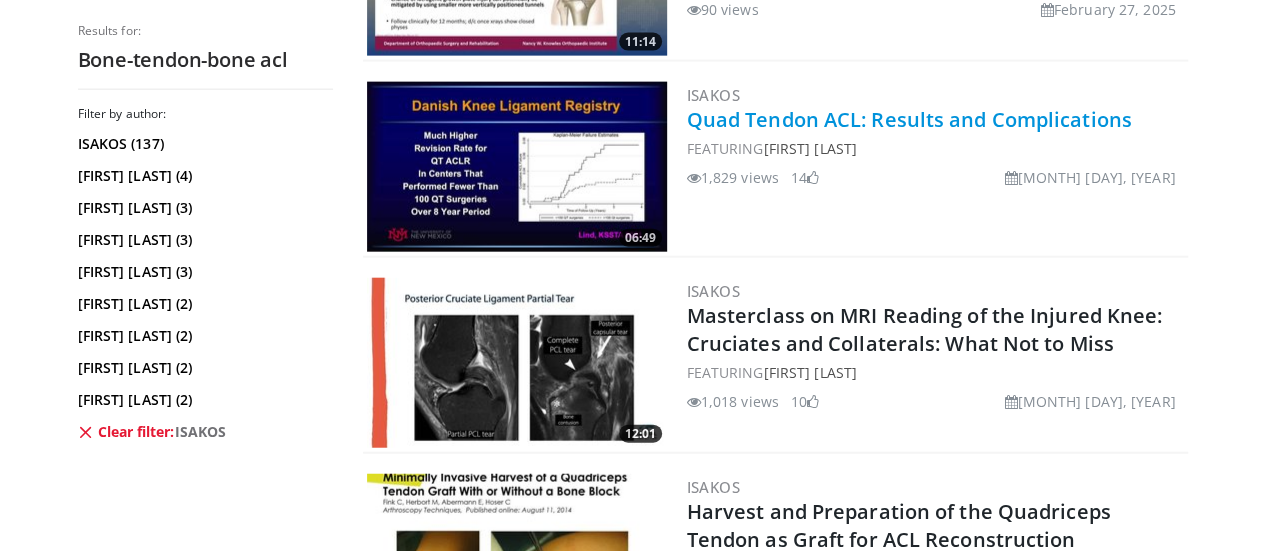 click on "Quad Tendon ACL: Results and Complications" at bounding box center (909, 119) 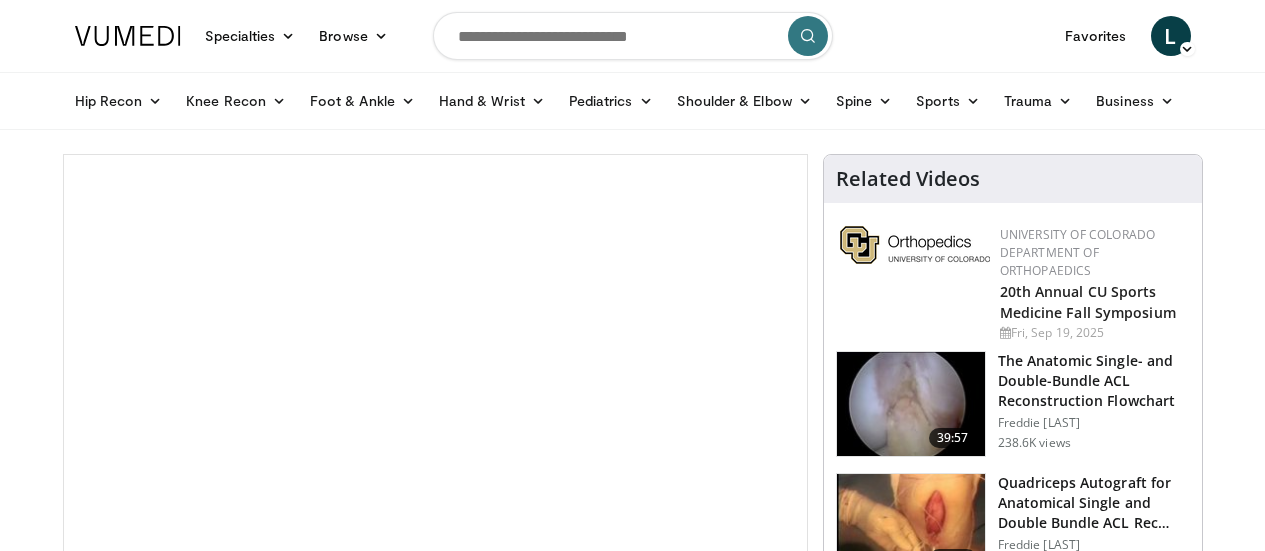 scroll, scrollTop: 0, scrollLeft: 0, axis: both 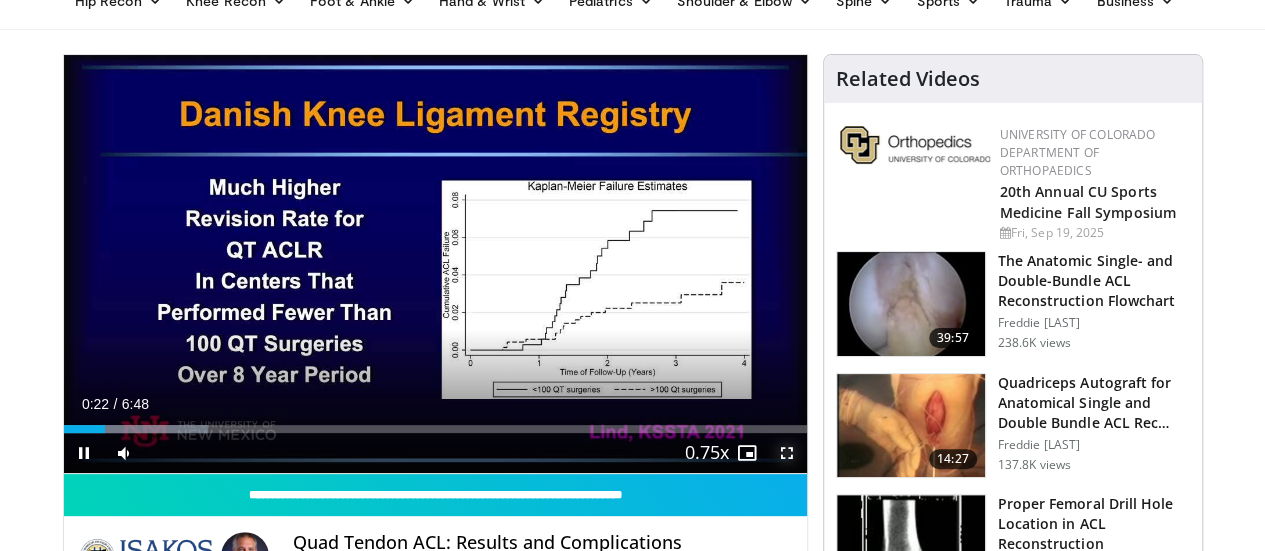click at bounding box center [787, 453] 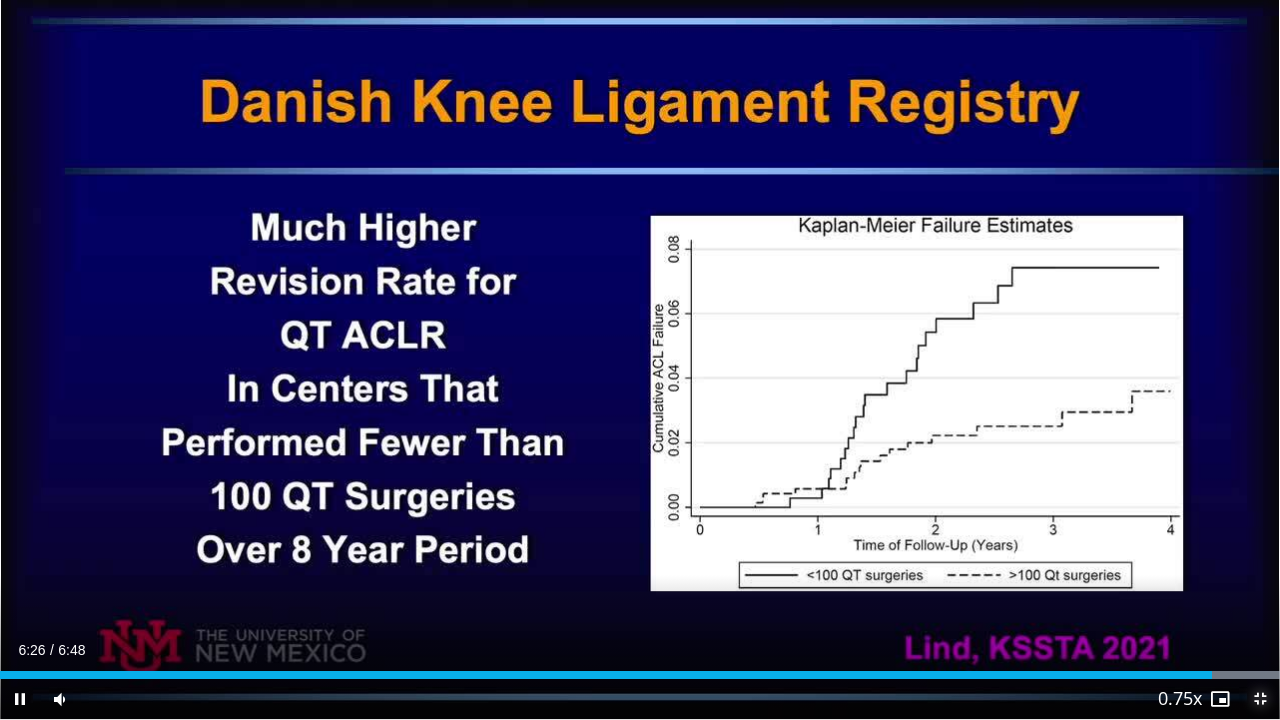 click at bounding box center (1260, 699) 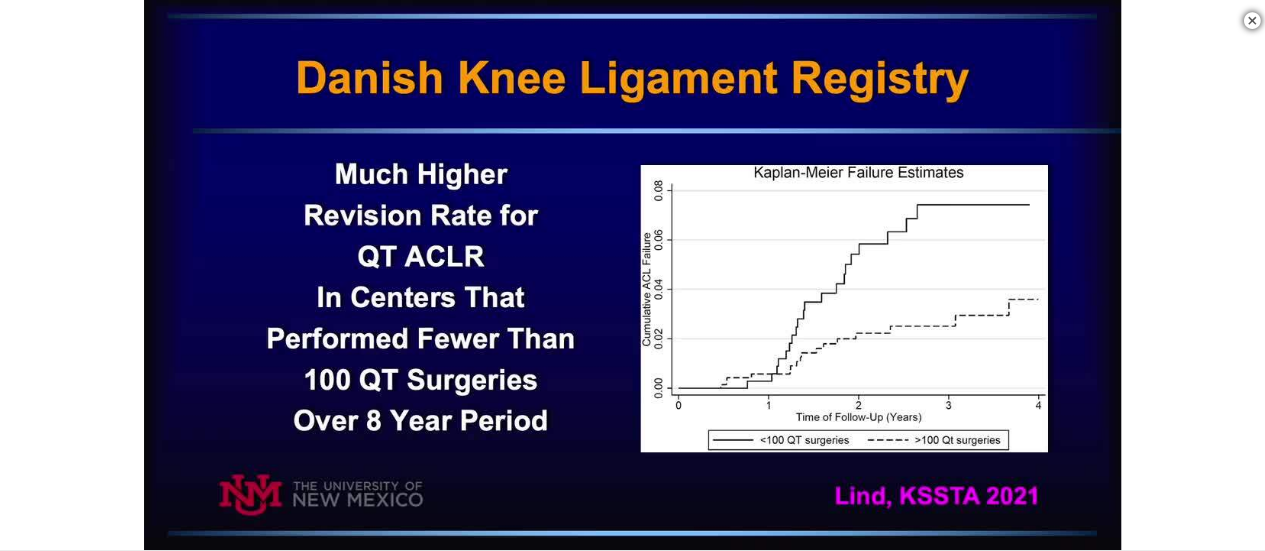scroll, scrollTop: 1000, scrollLeft: 0, axis: vertical 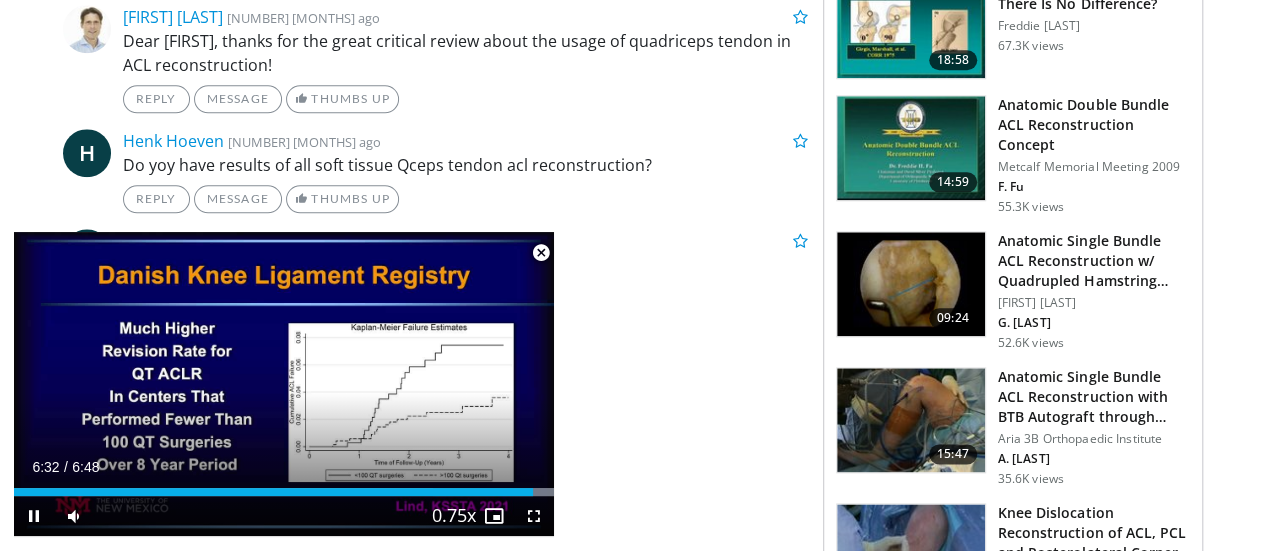 click at bounding box center [541, 253] 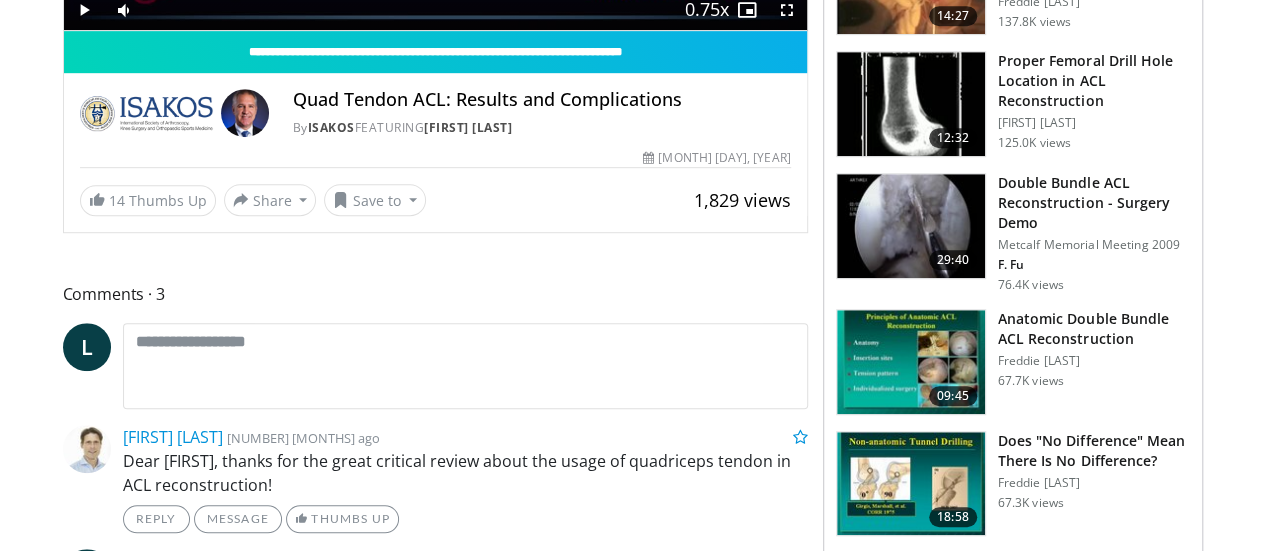 click at bounding box center [146, 113] 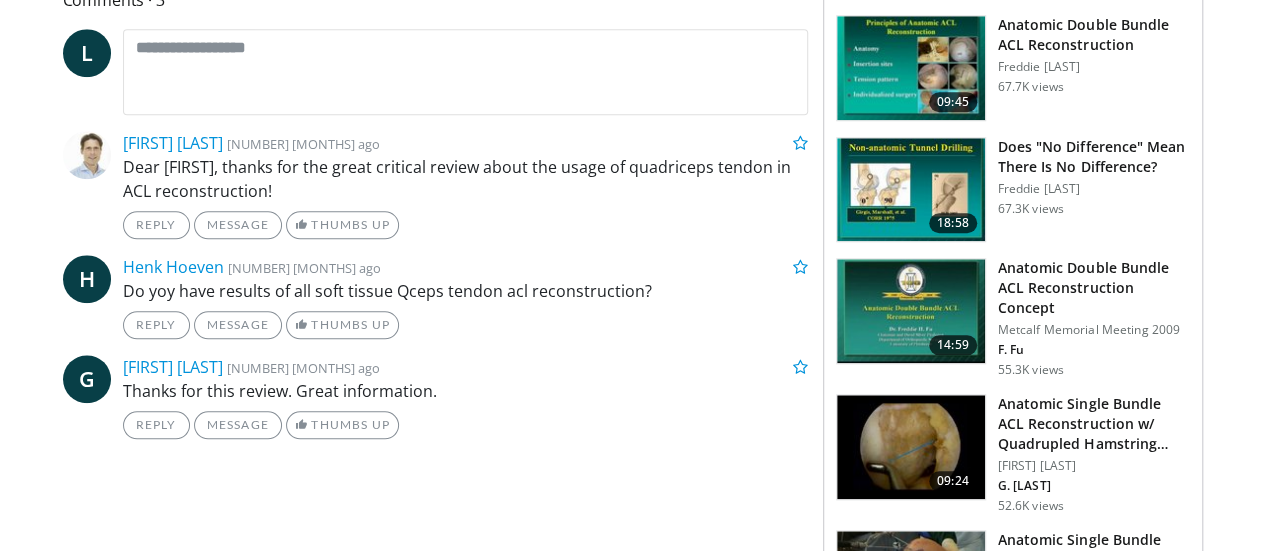scroll, scrollTop: 843, scrollLeft: 0, axis: vertical 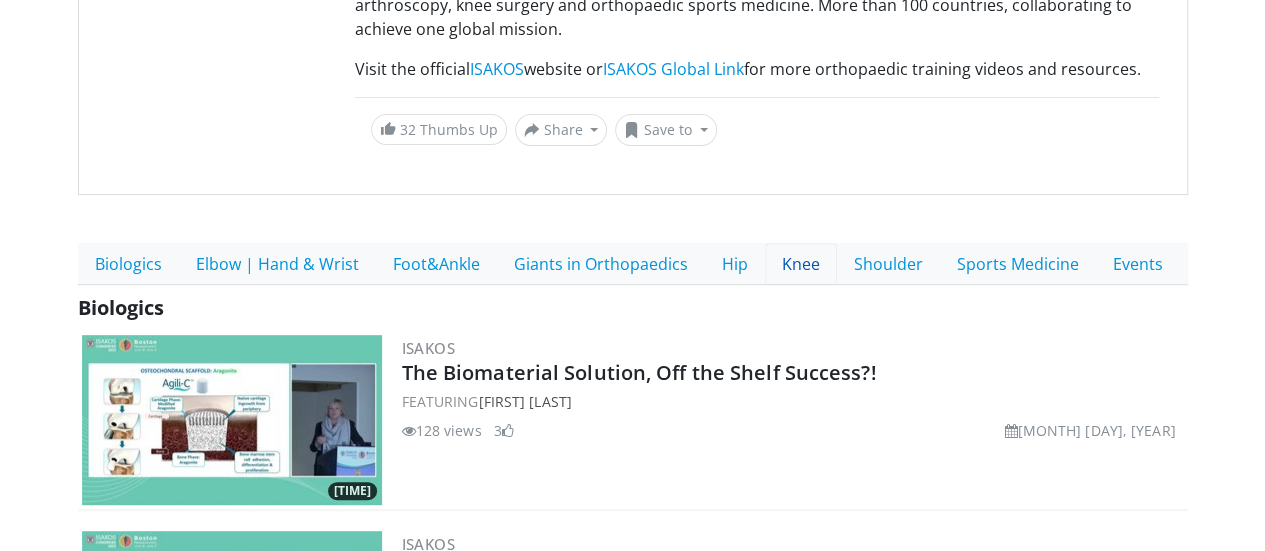 click on "Knee" at bounding box center [801, 264] 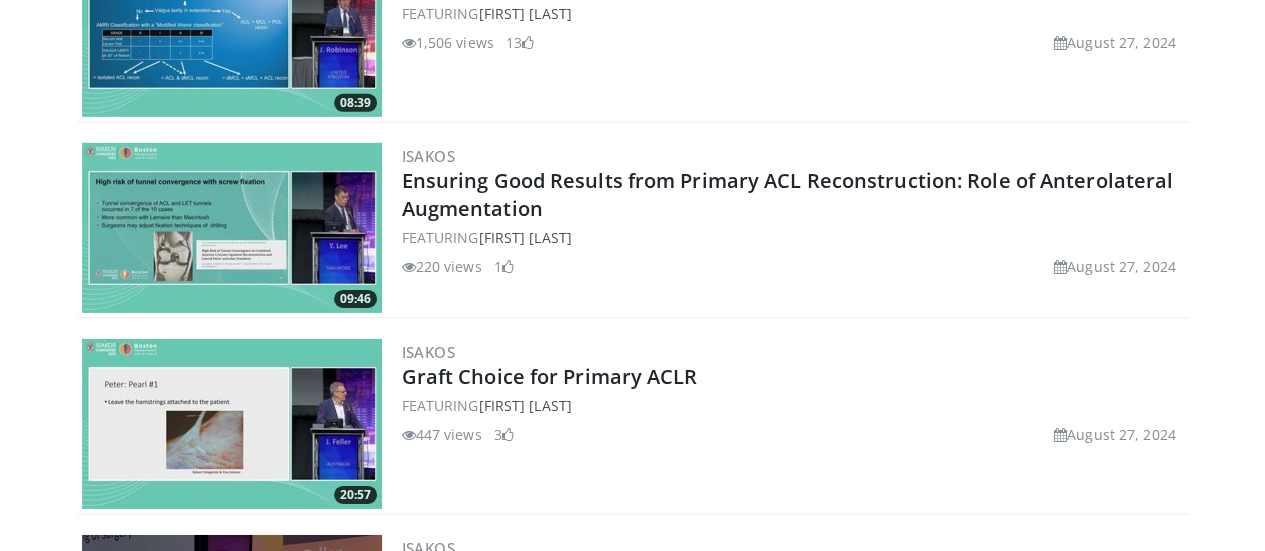scroll, scrollTop: 3200, scrollLeft: 0, axis: vertical 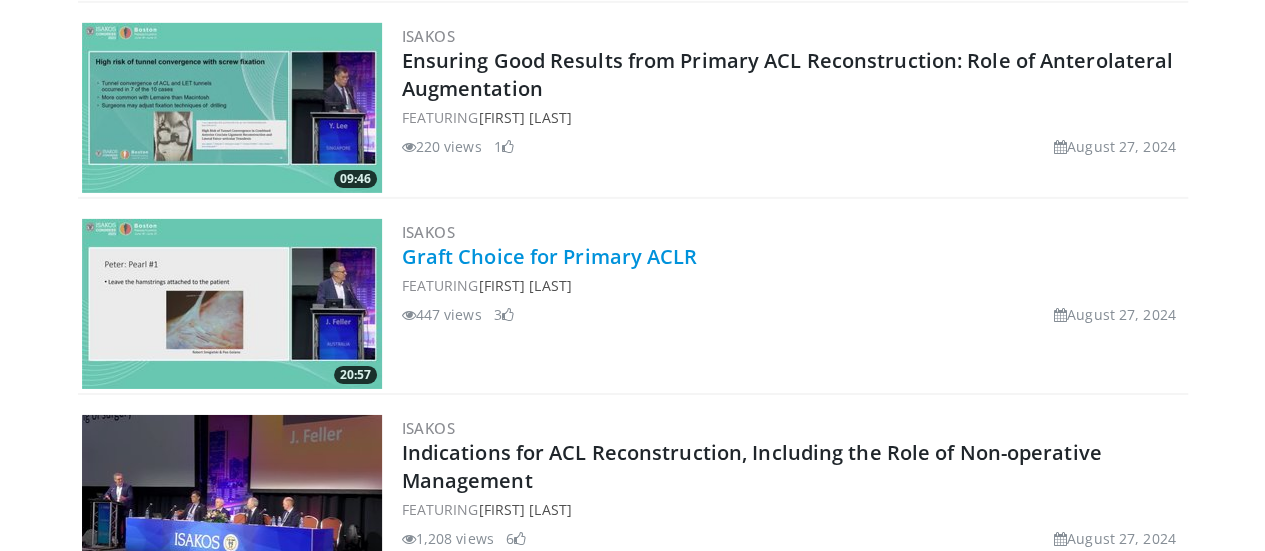 click on "Graft Choice for Primary ACLR" at bounding box center [550, 256] 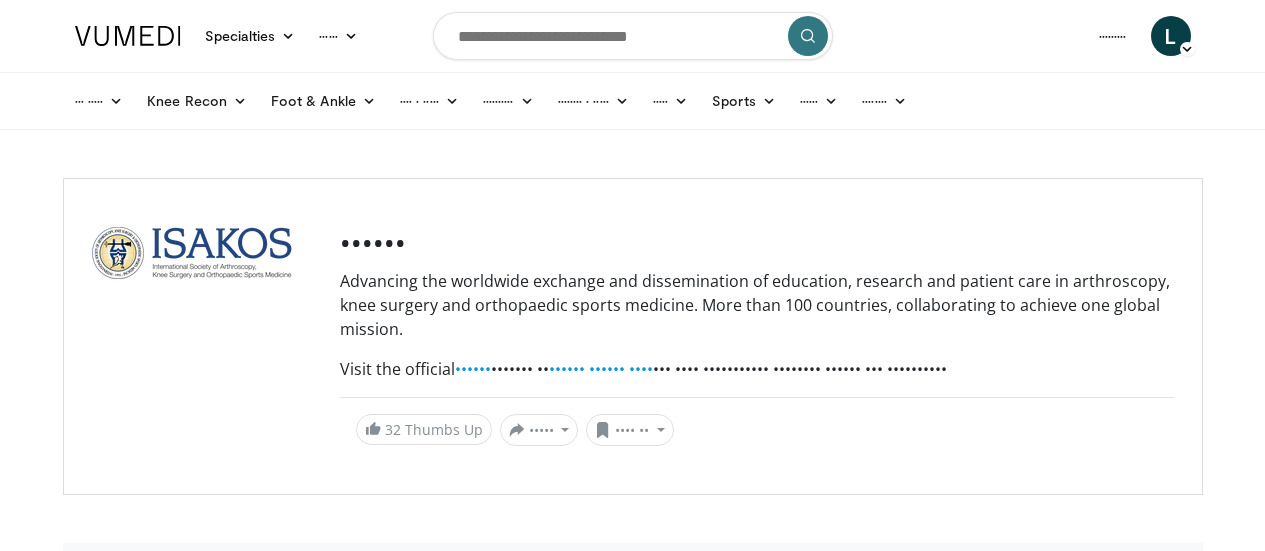 scroll, scrollTop: 0, scrollLeft: 0, axis: both 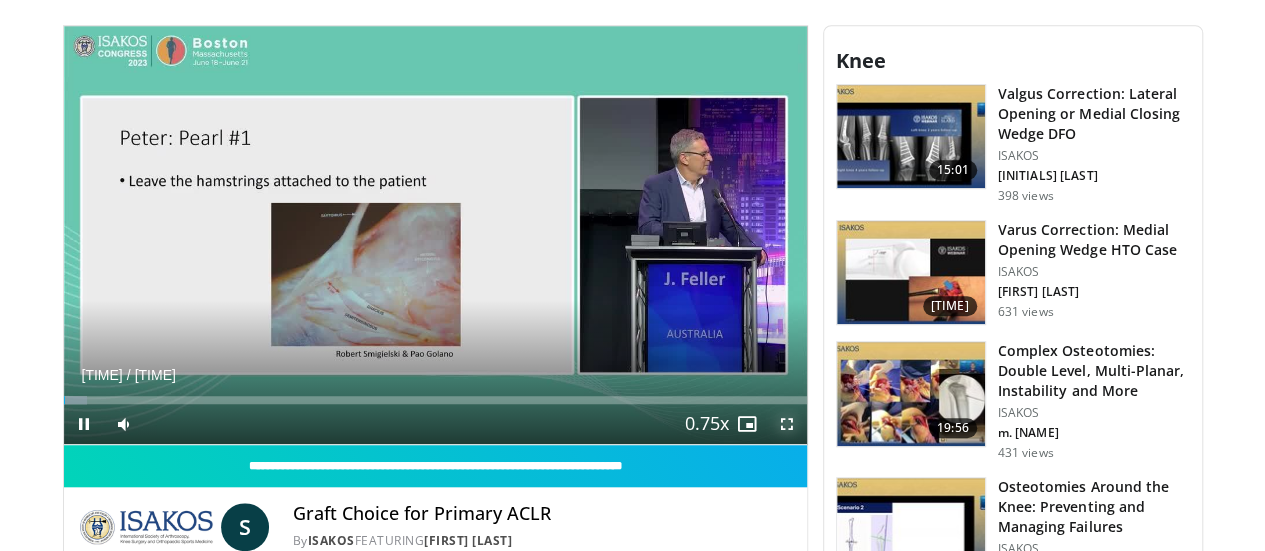 click at bounding box center [787, 424] 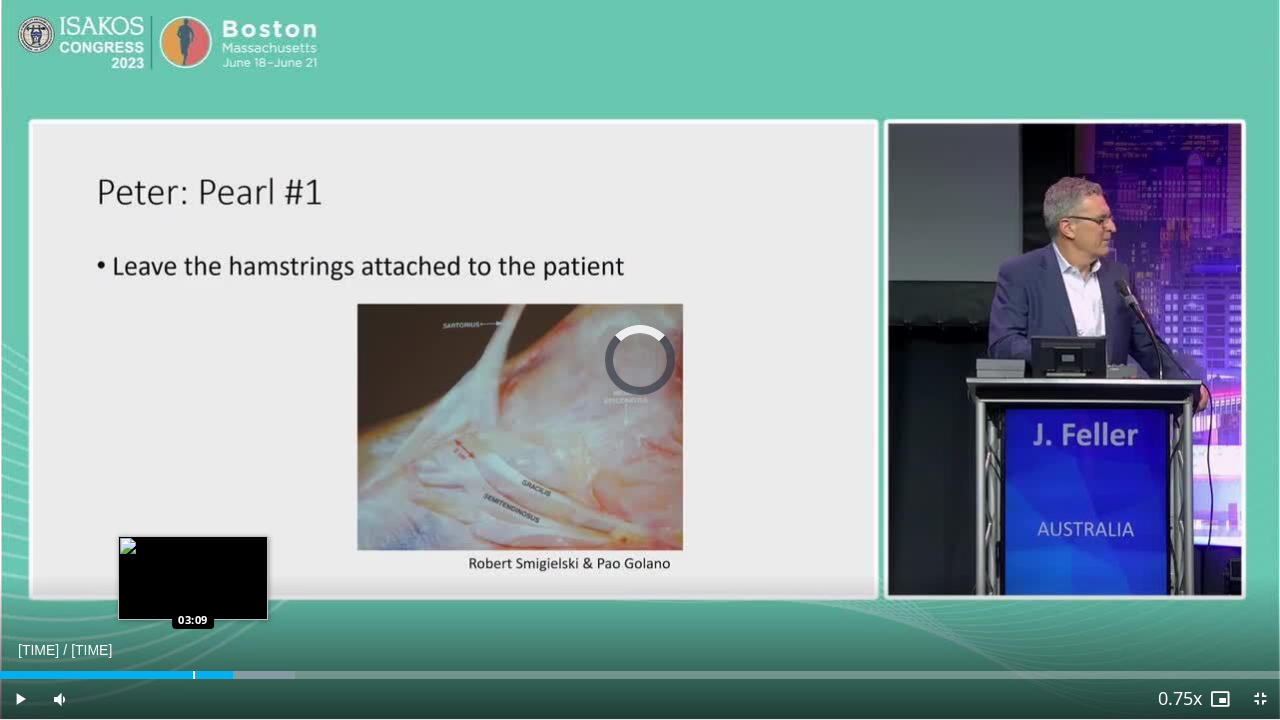 click at bounding box center [194, 675] 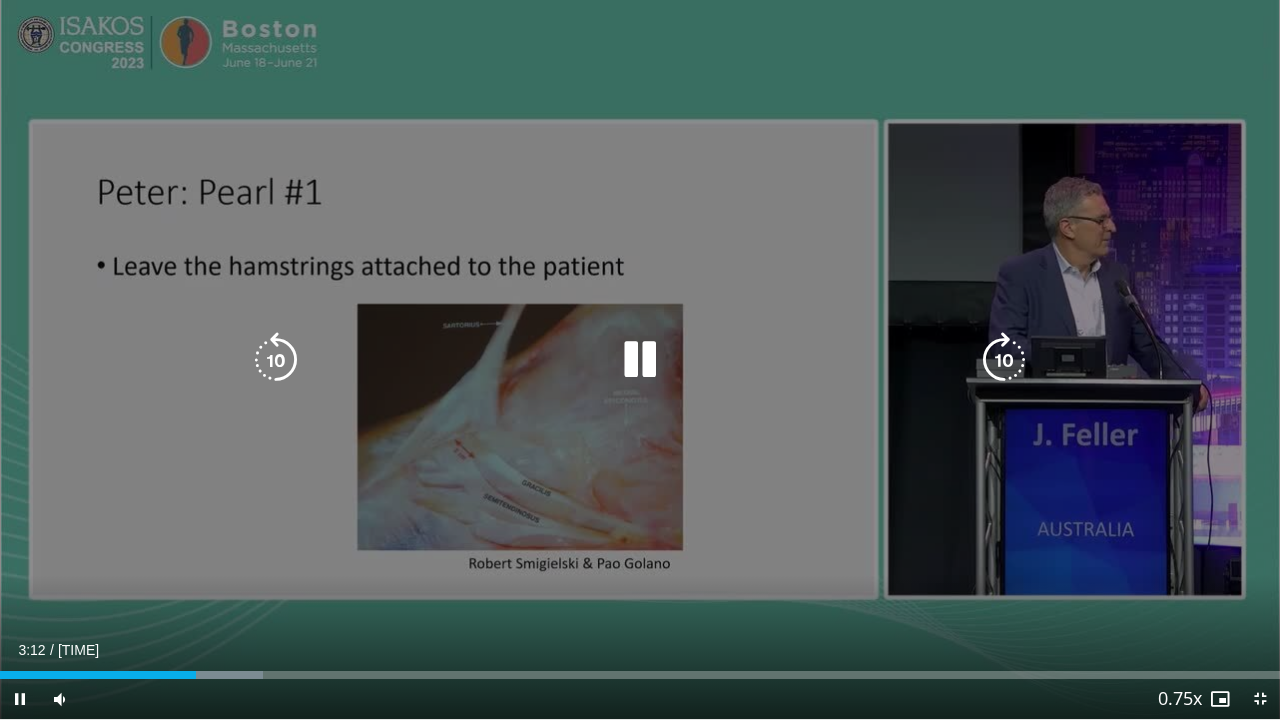 click at bounding box center (640, 360) 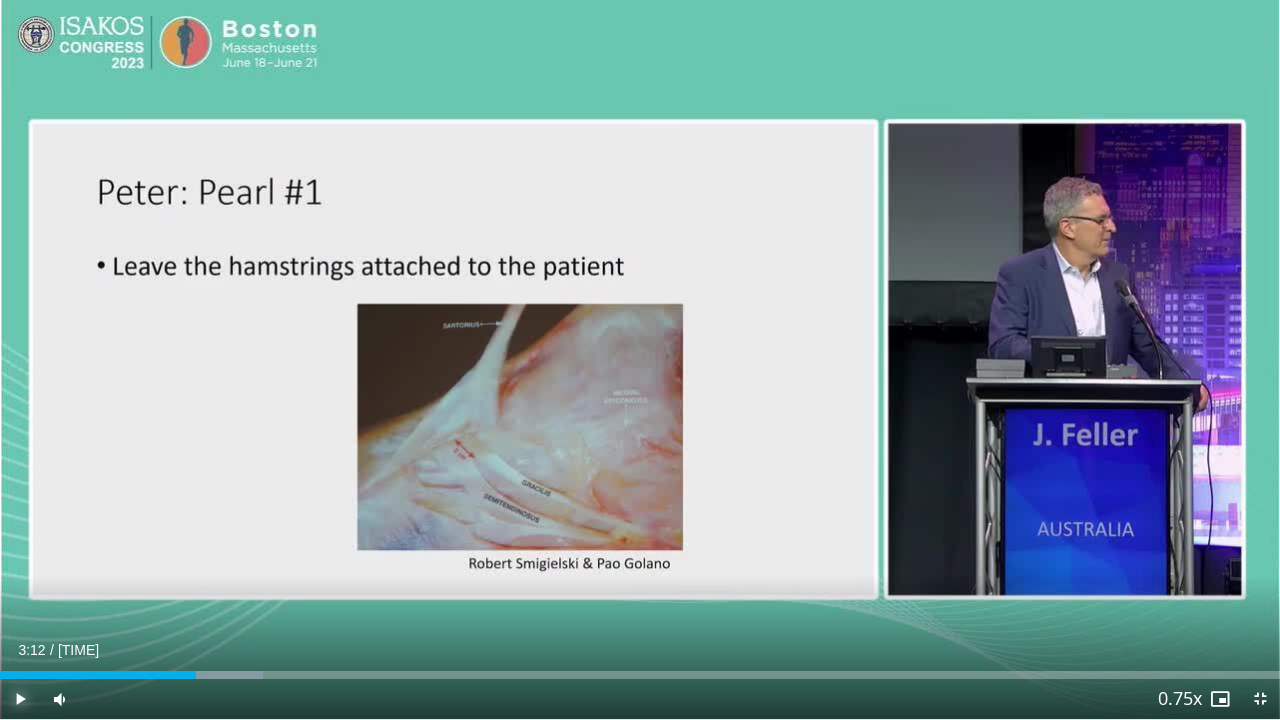 click at bounding box center [20, 699] 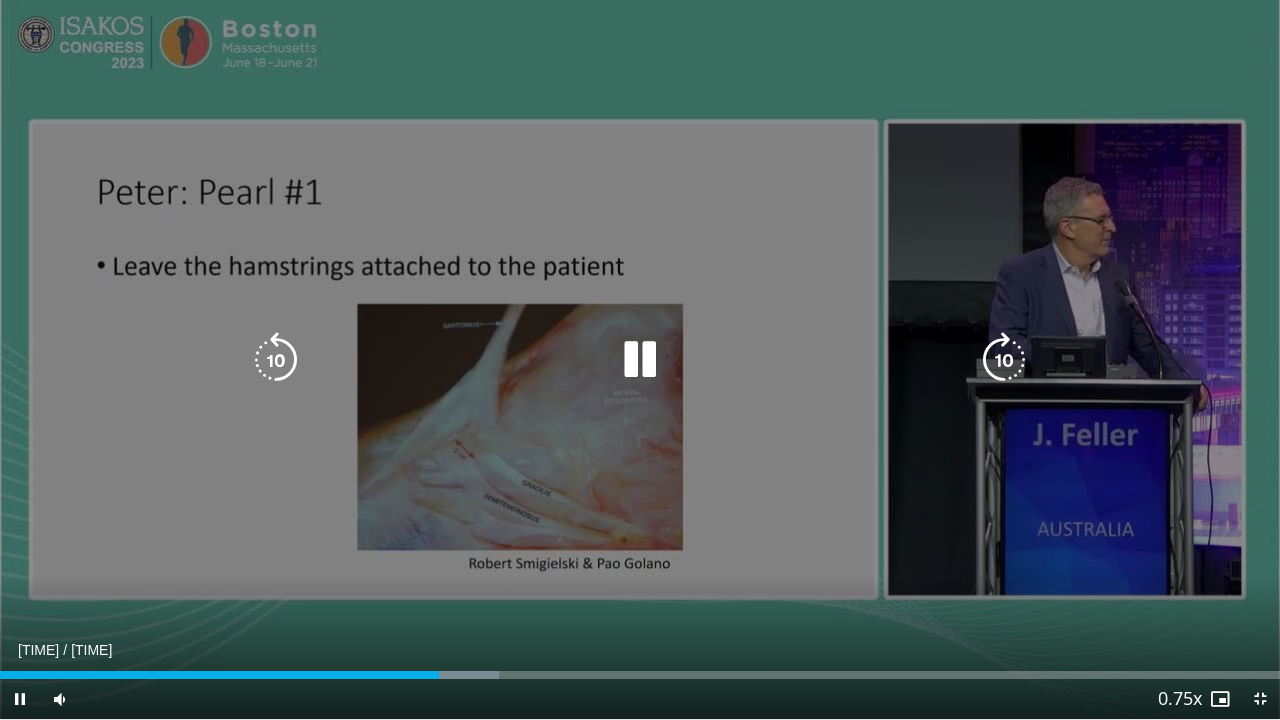 click at bounding box center (1004, 360) 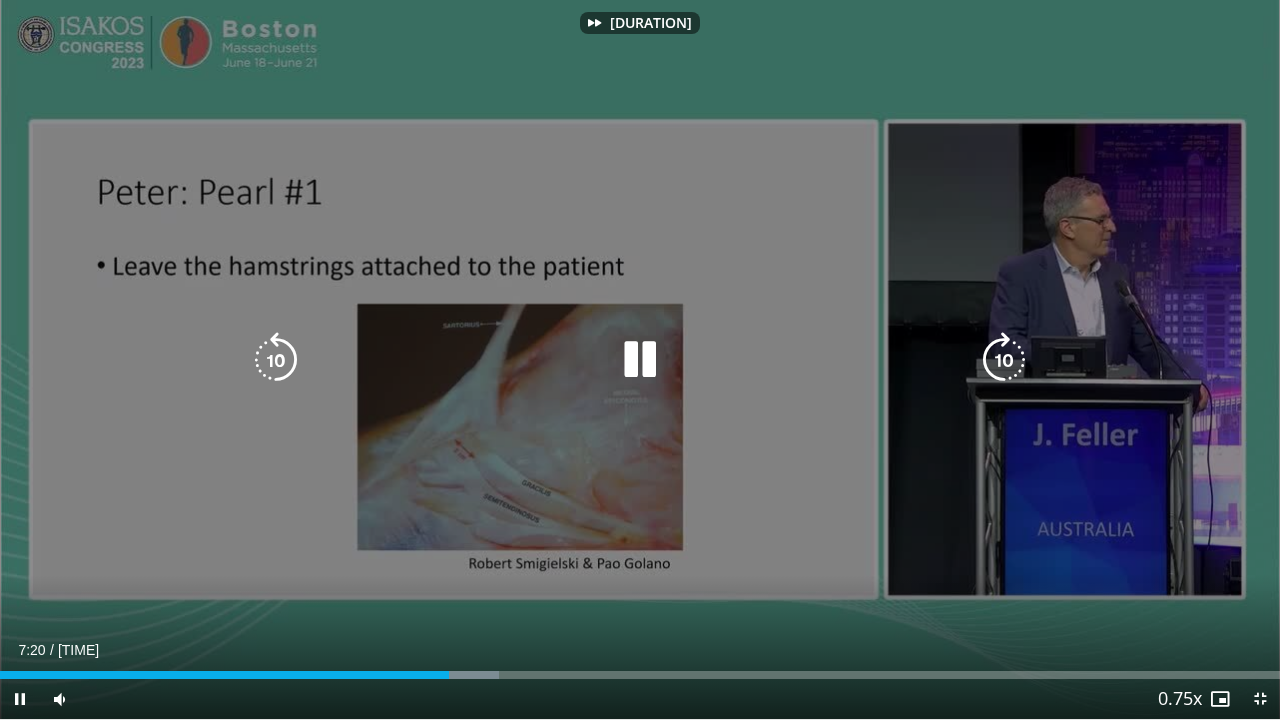 click at bounding box center (1004, 360) 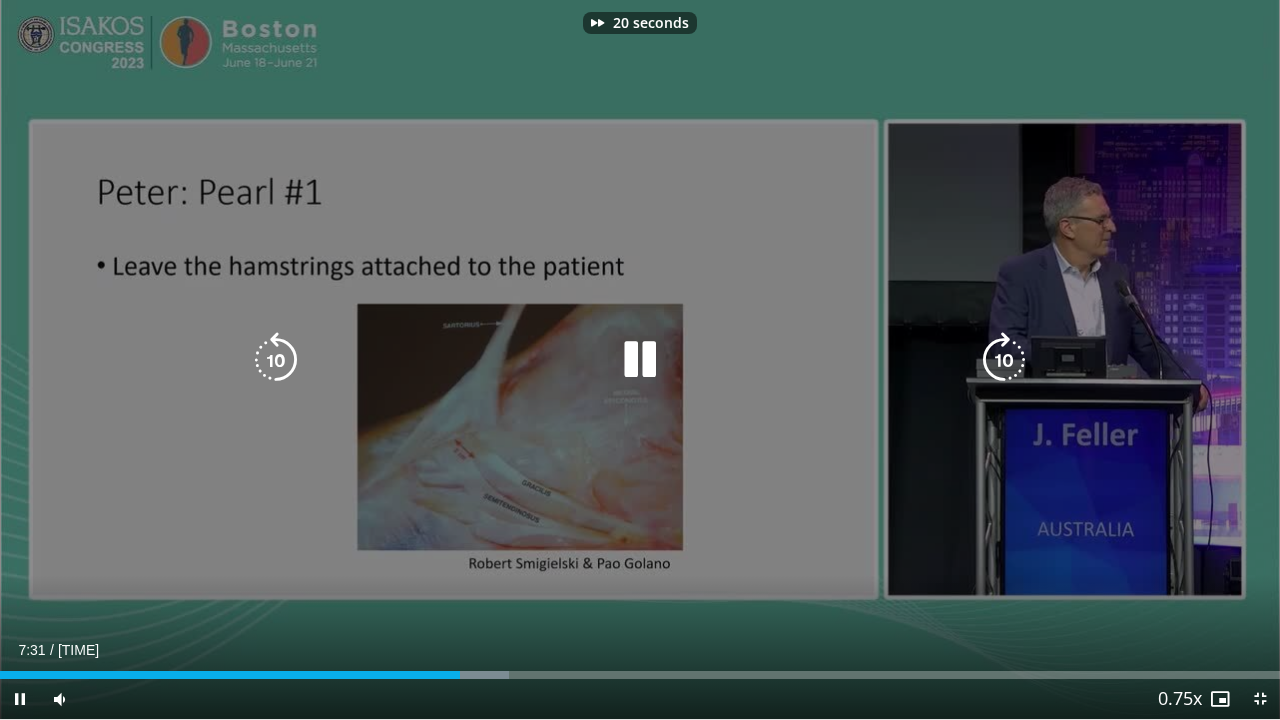 click at bounding box center (1004, 360) 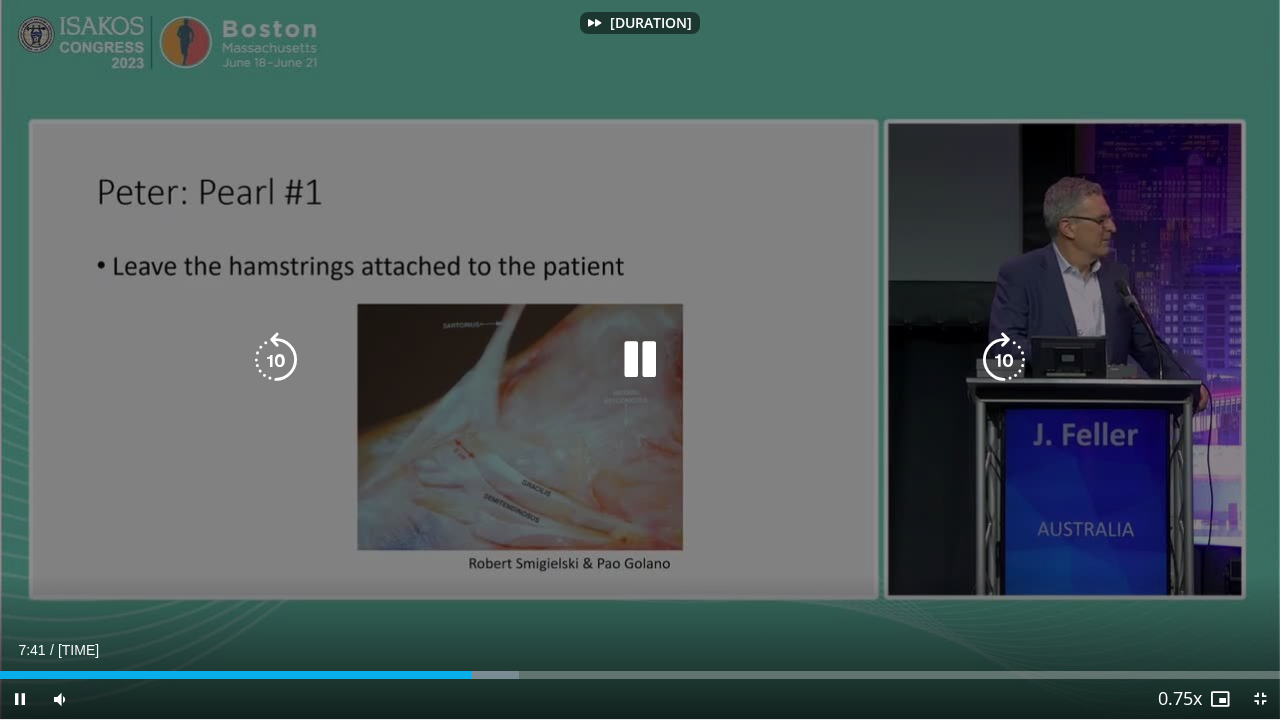 click at bounding box center [1004, 360] 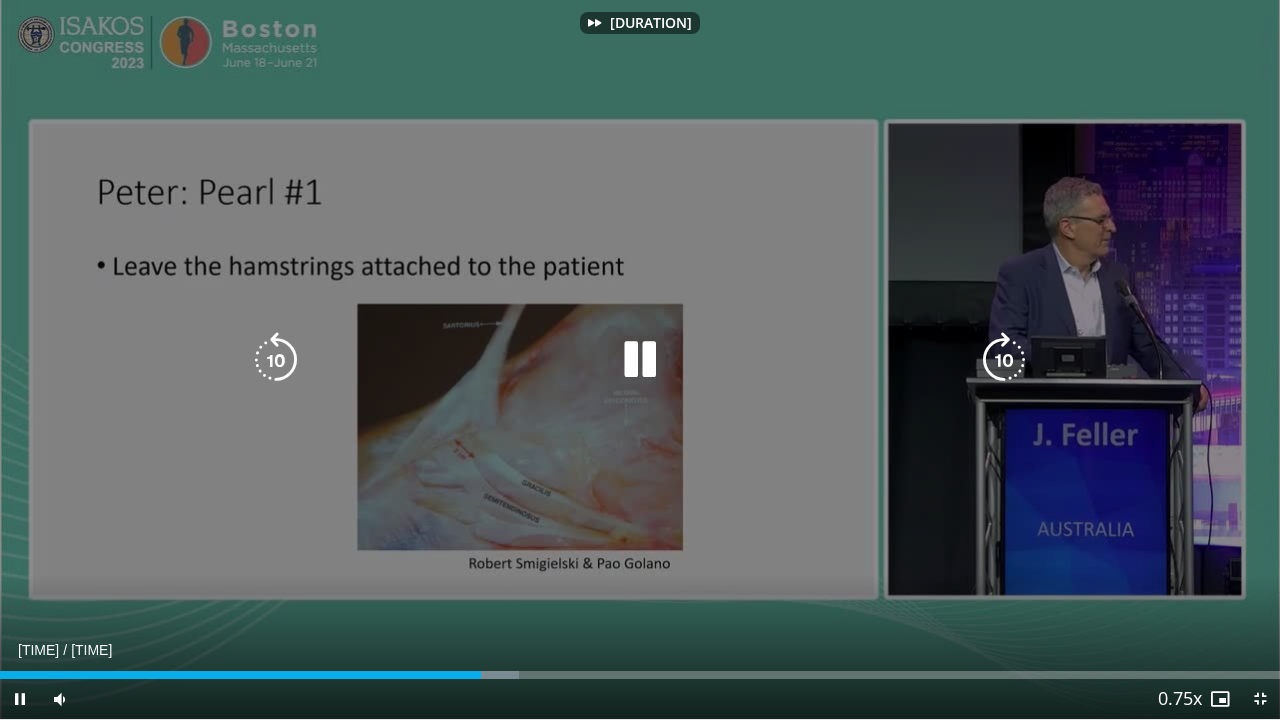click at bounding box center [1004, 360] 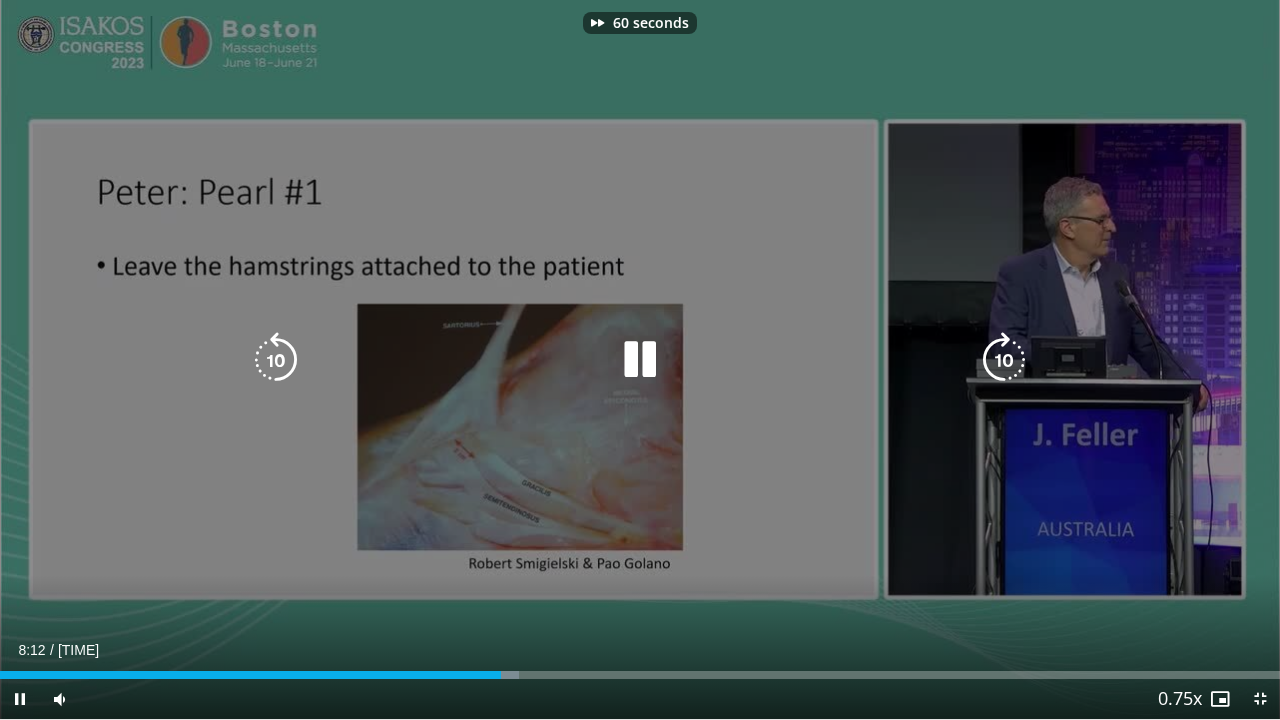 click at bounding box center [1004, 360] 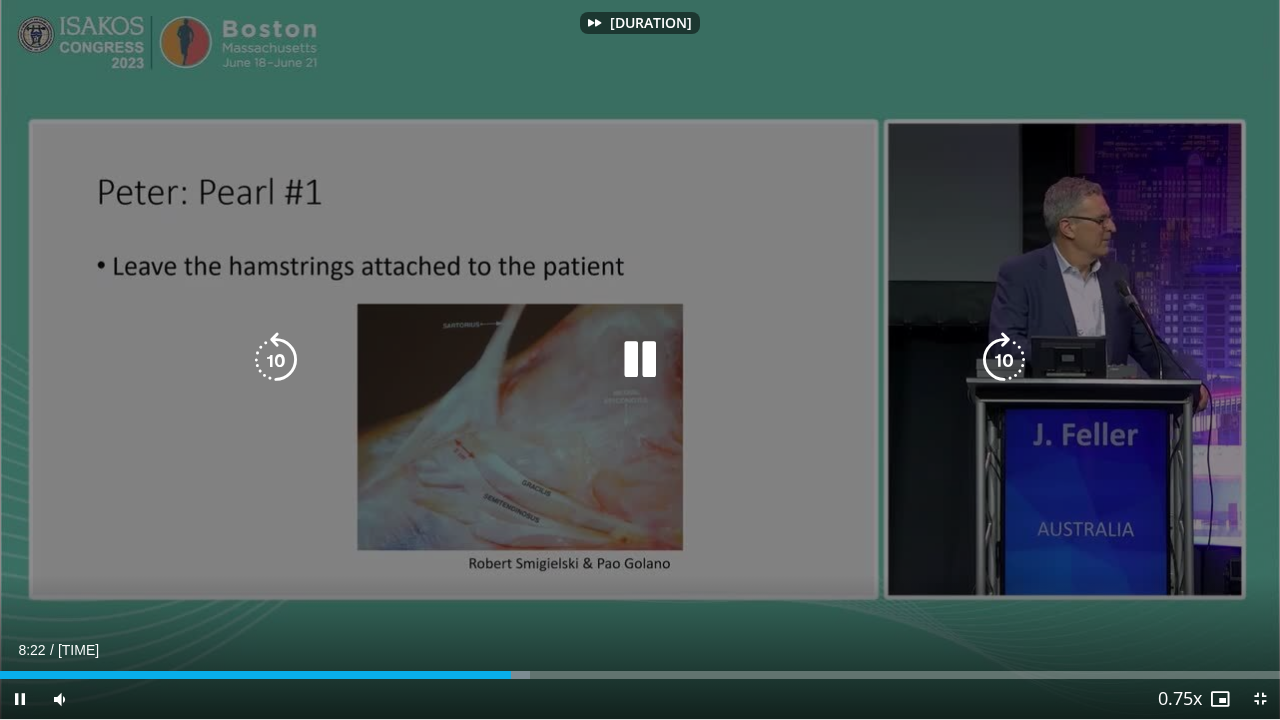 click at bounding box center (1004, 360) 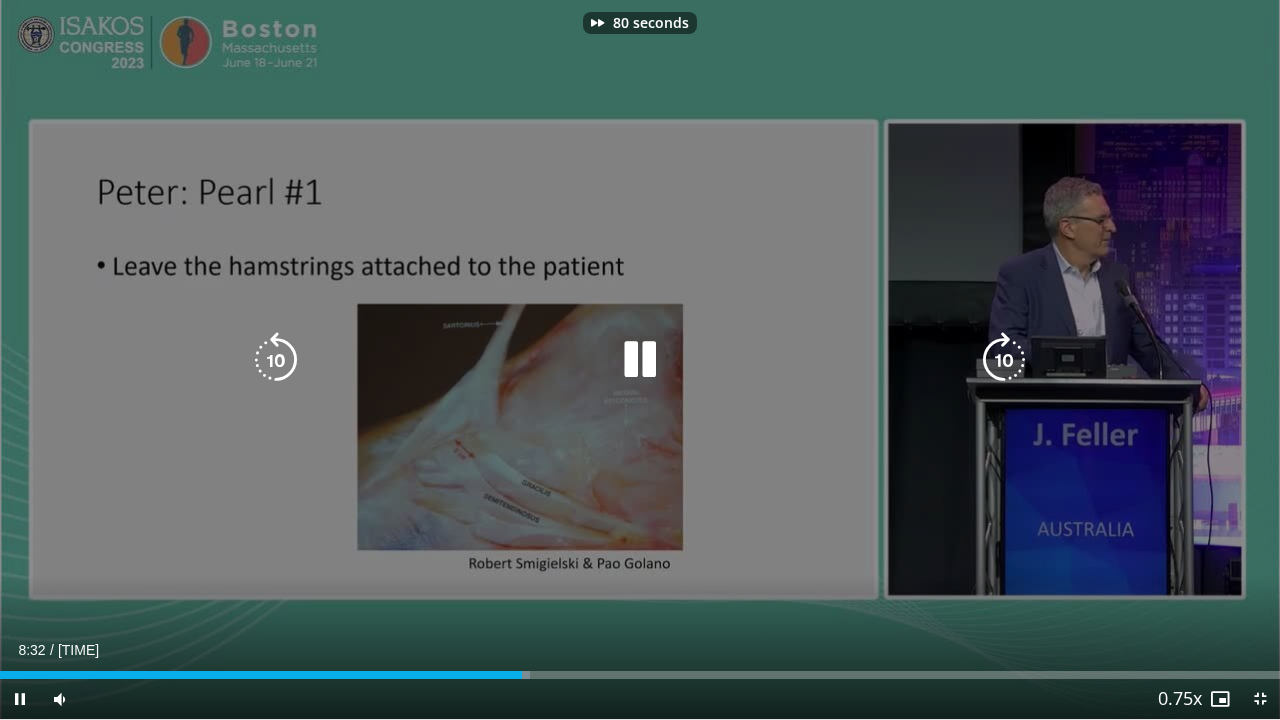 click at bounding box center (1004, 360) 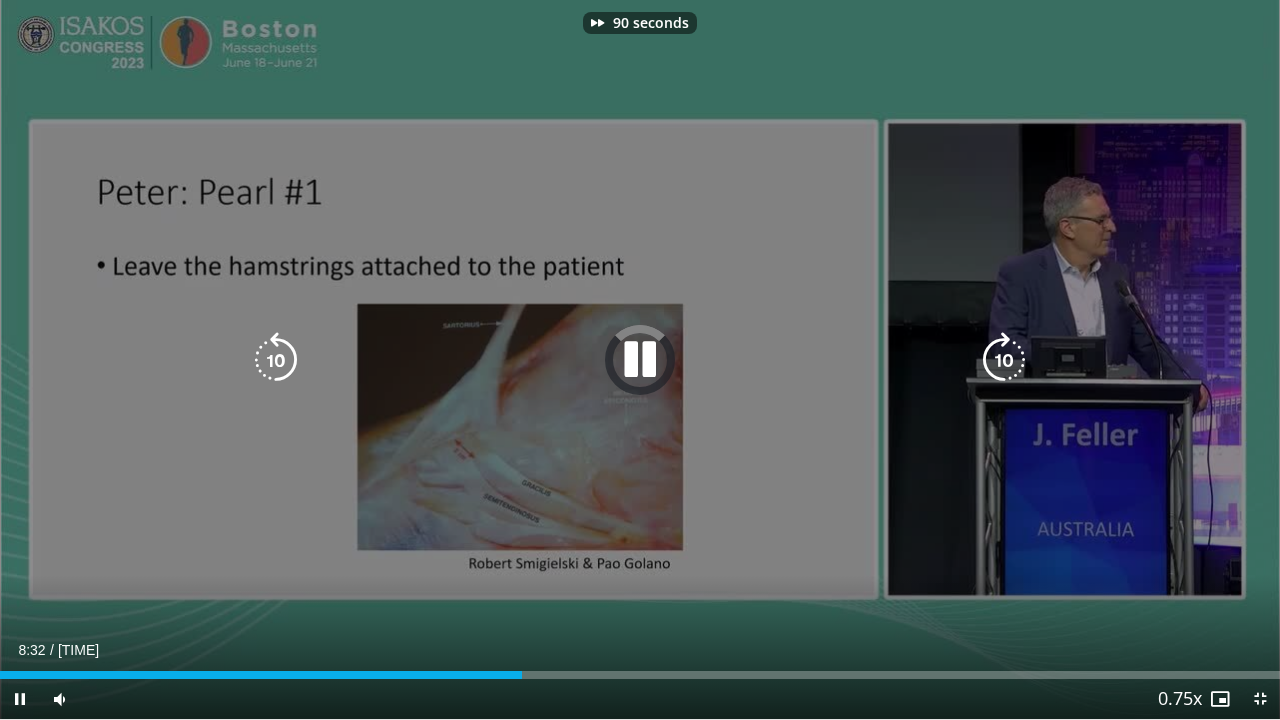 click at bounding box center (1004, 360) 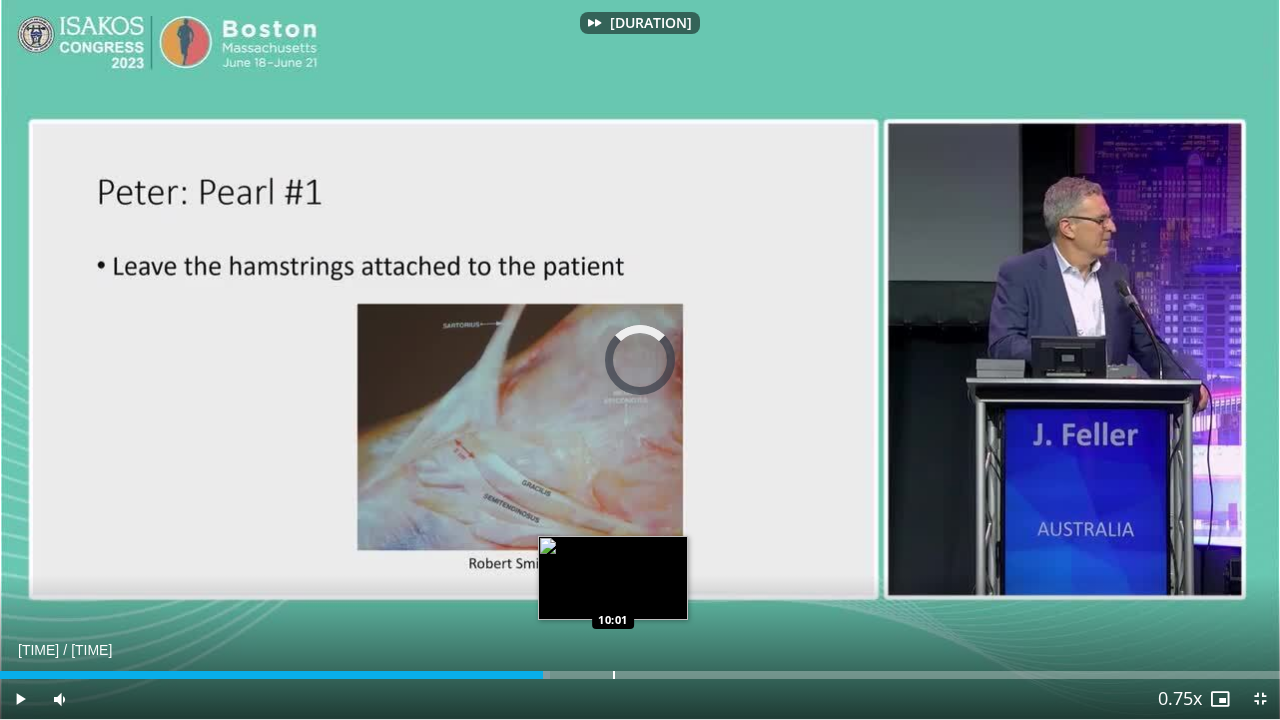 click at bounding box center (614, 675) 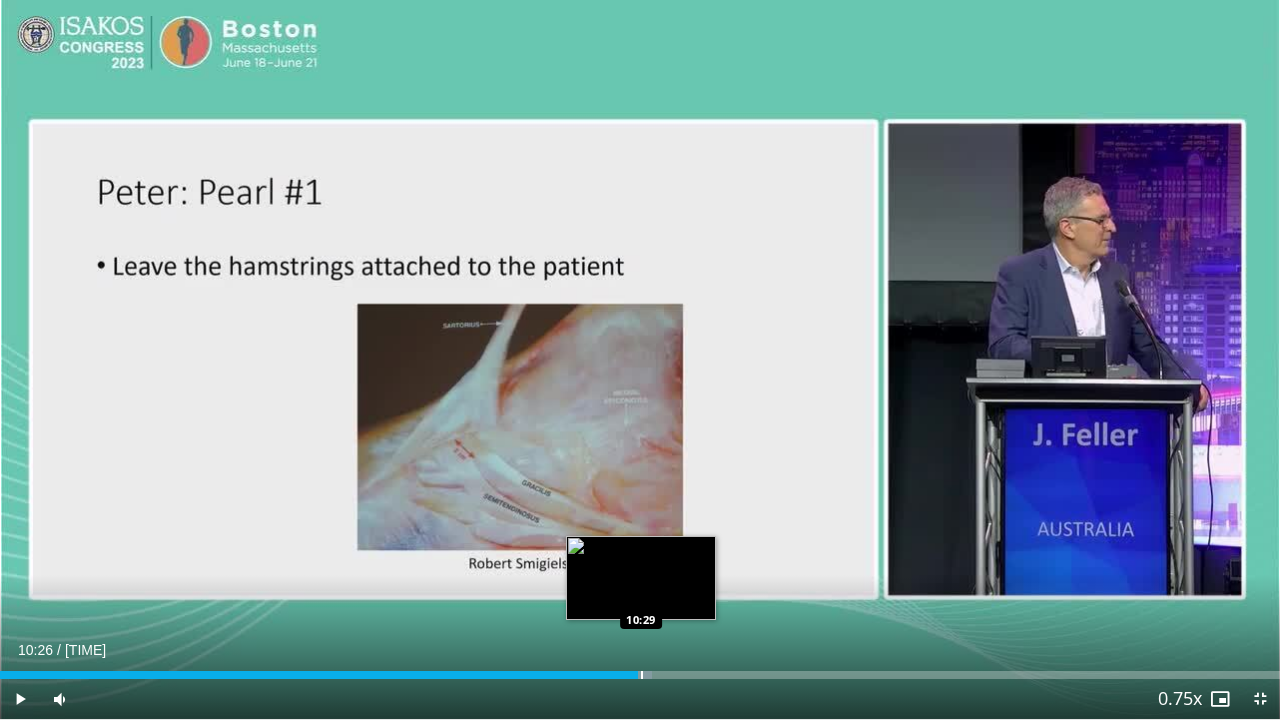 click at bounding box center [631, 675] 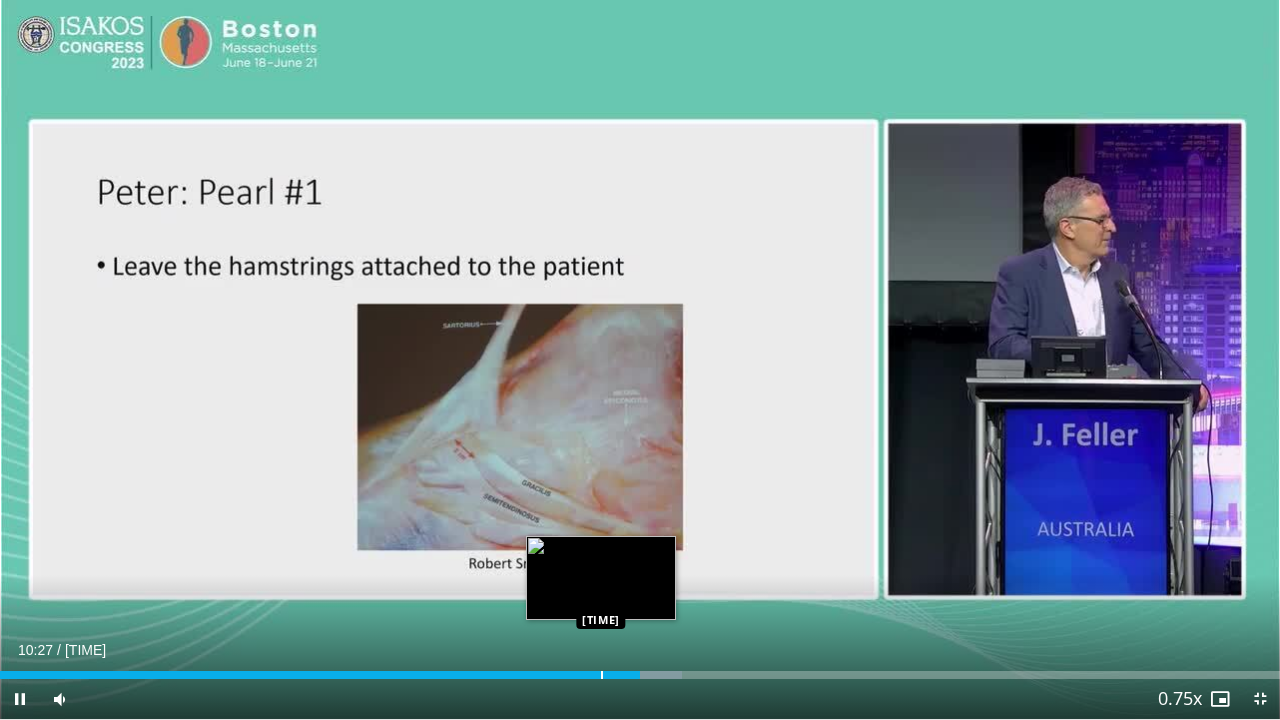 click at bounding box center (602, 675) 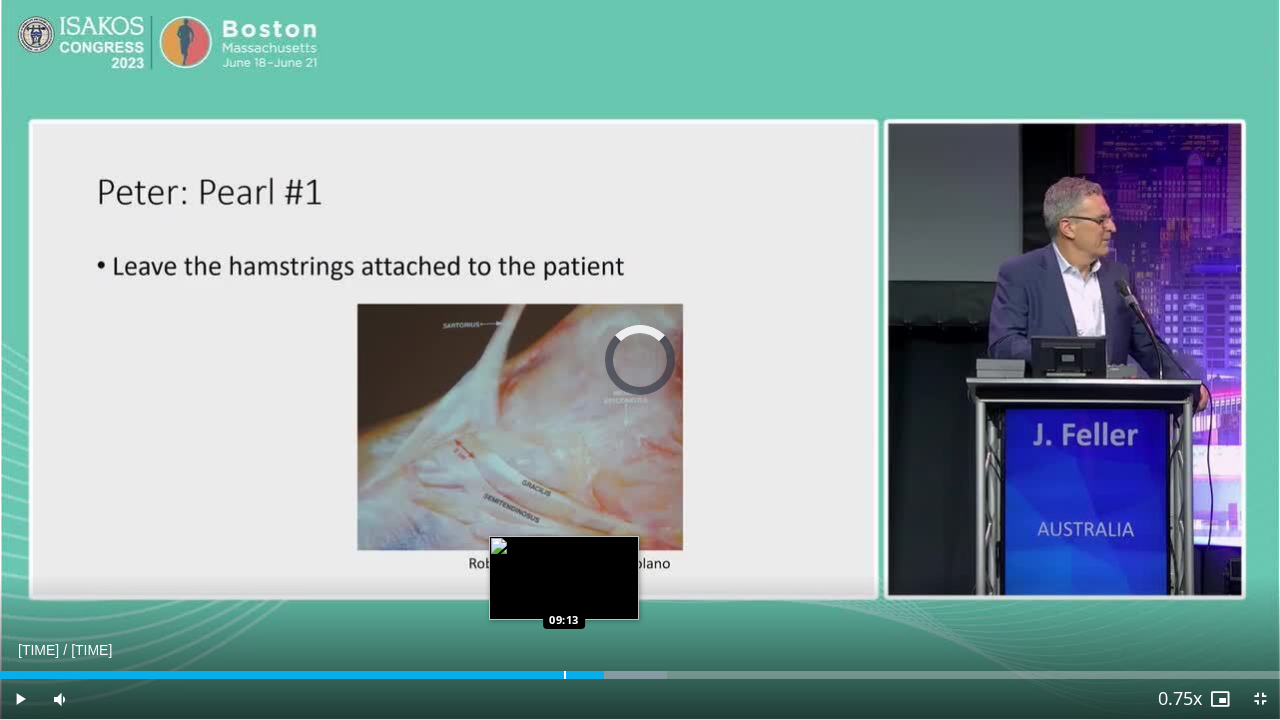 click at bounding box center (565, 675) 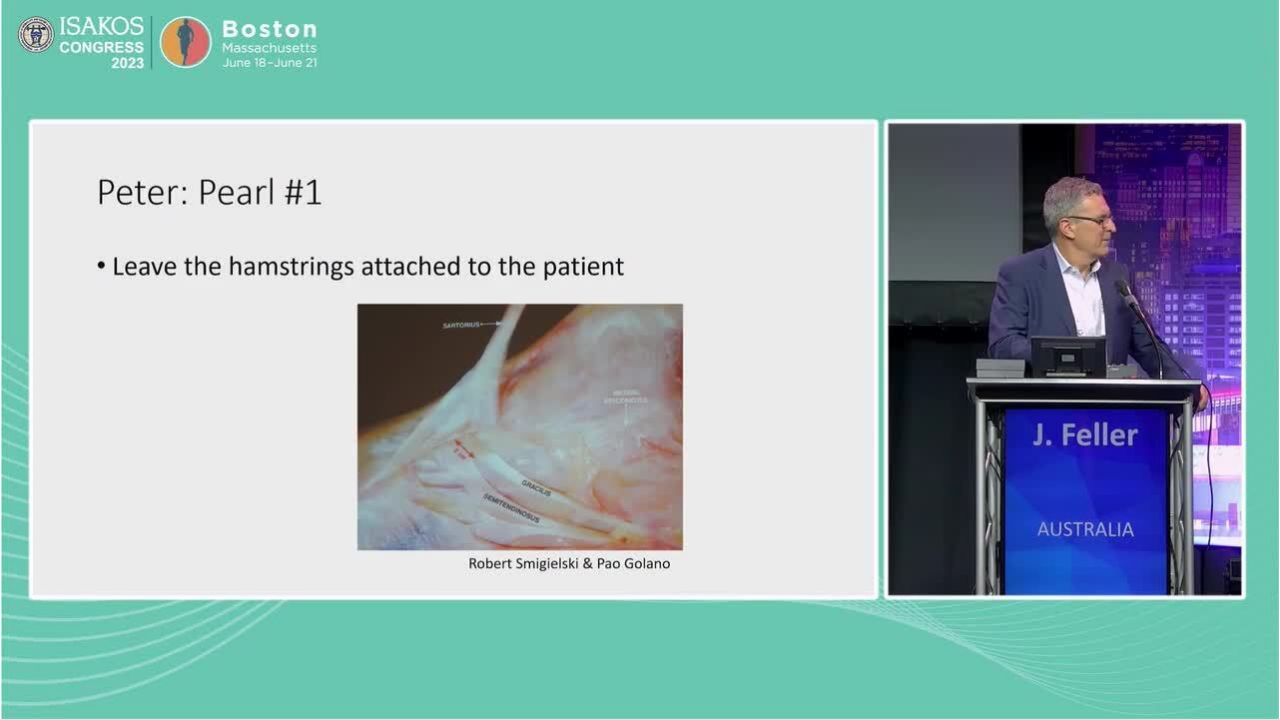 type 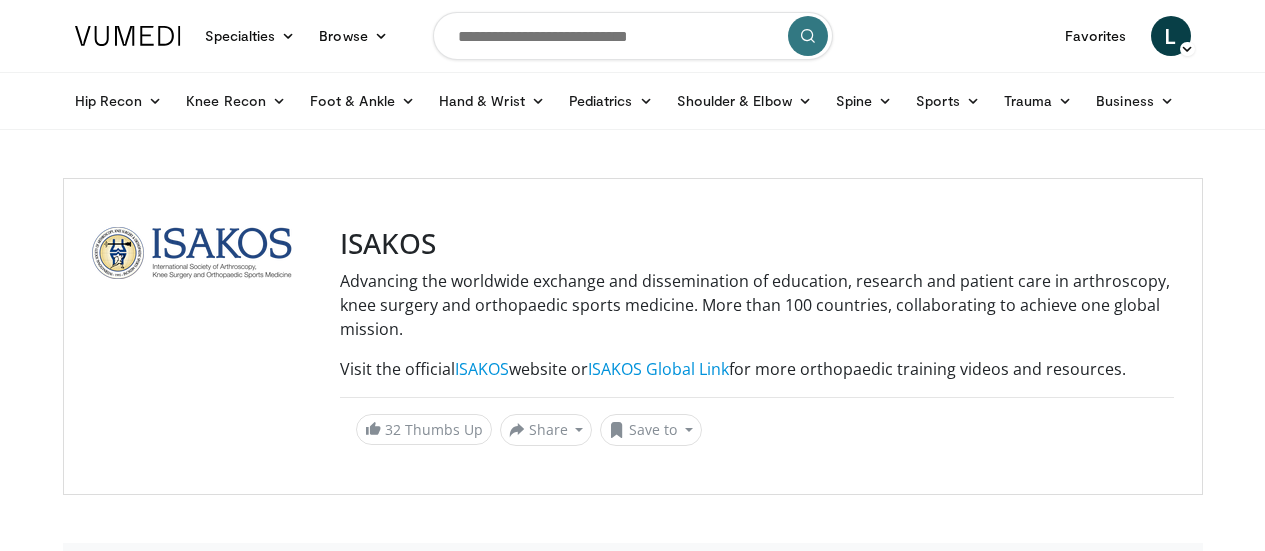 scroll, scrollTop: 0, scrollLeft: 0, axis: both 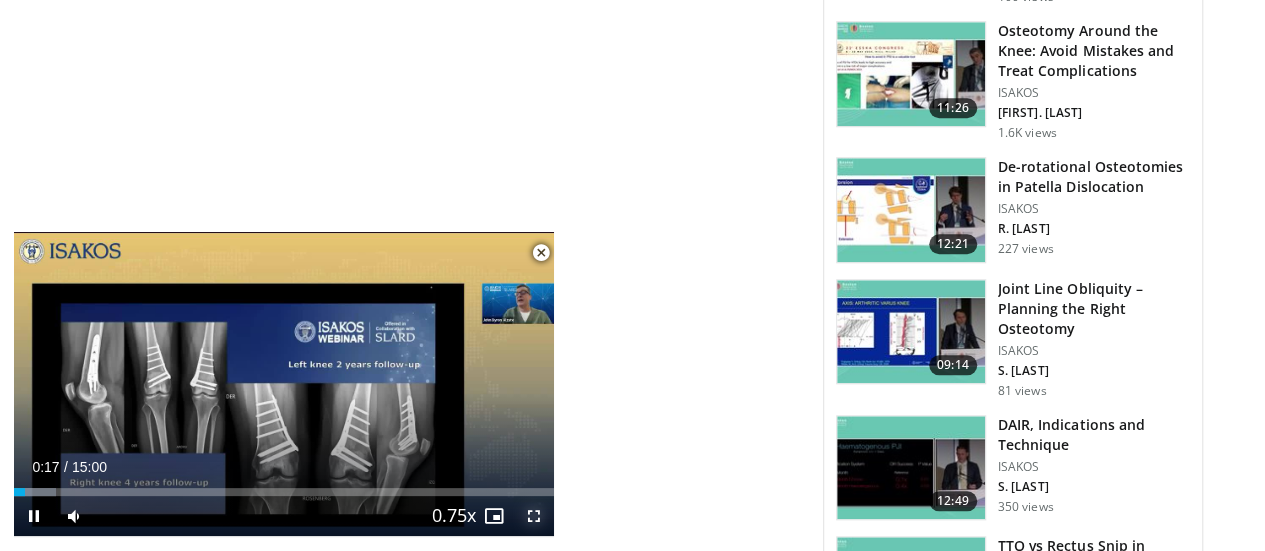 click at bounding box center (534, 516) 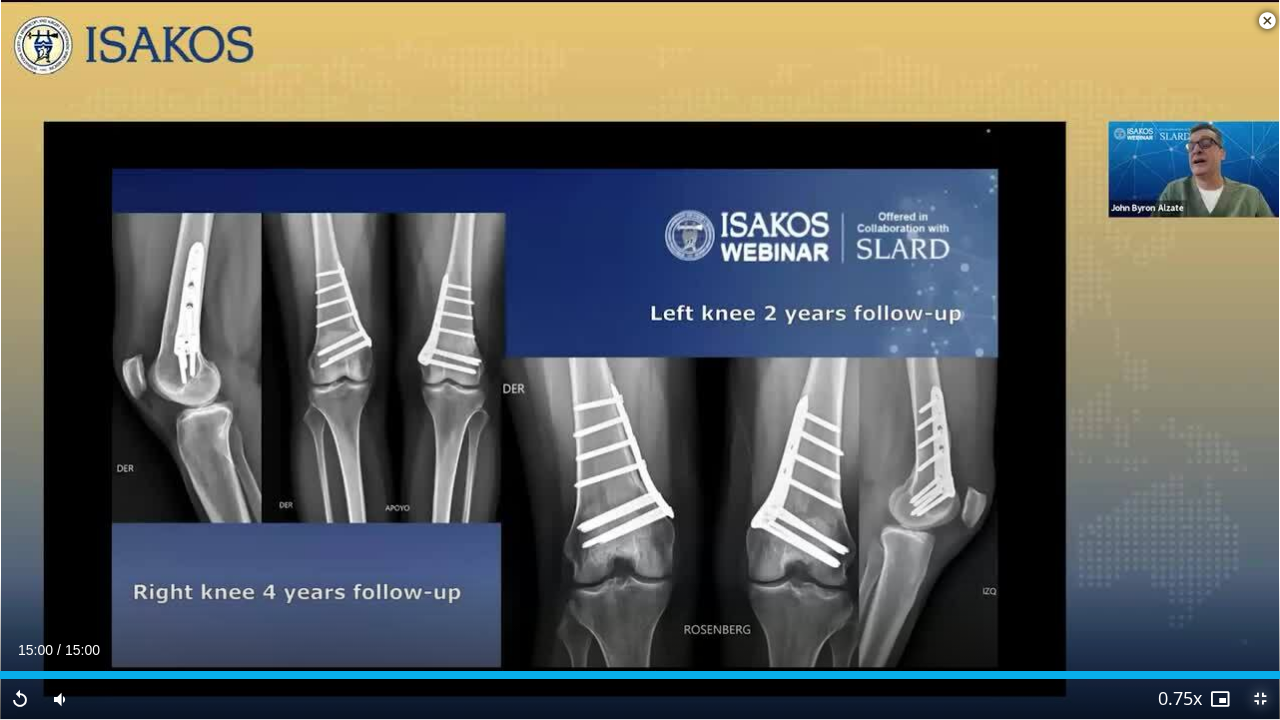 click at bounding box center (1260, 699) 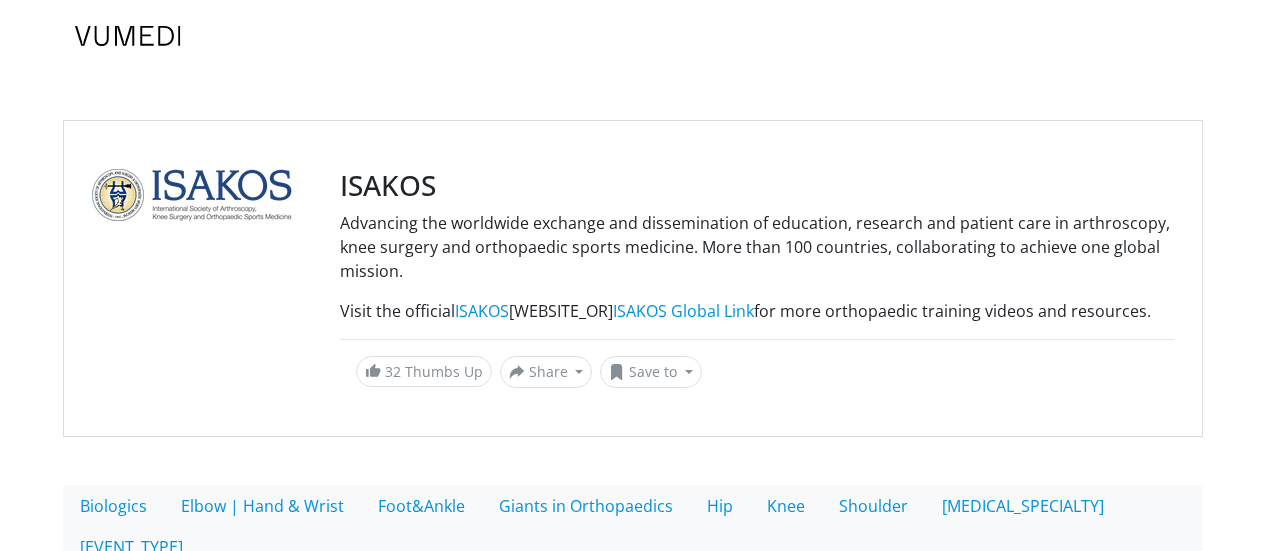 scroll, scrollTop: 0, scrollLeft: 0, axis: both 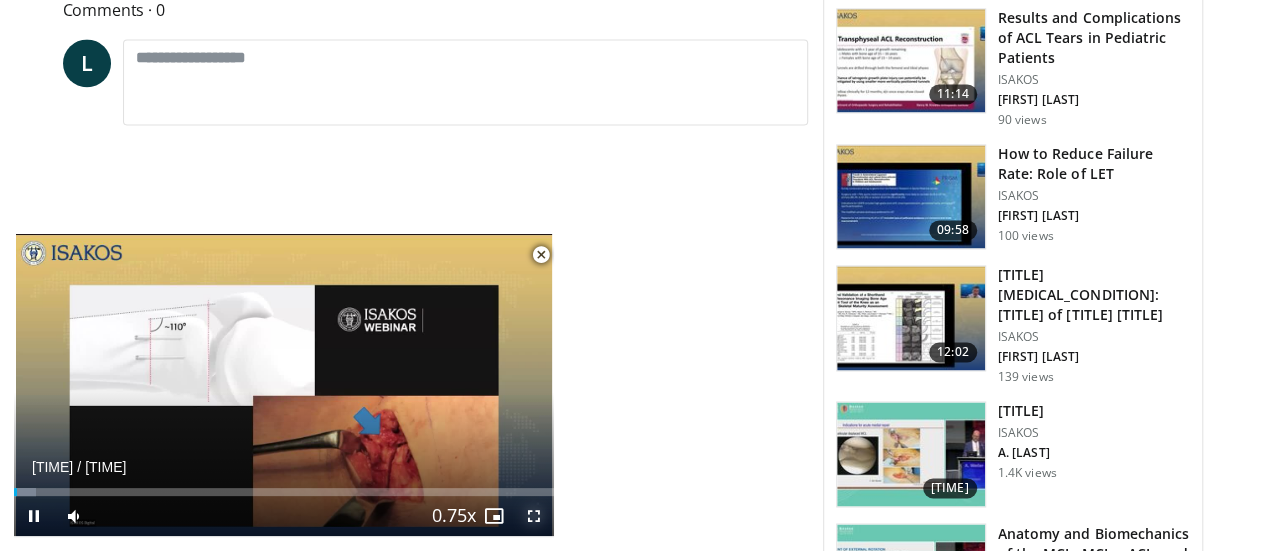 click at bounding box center (534, 516) 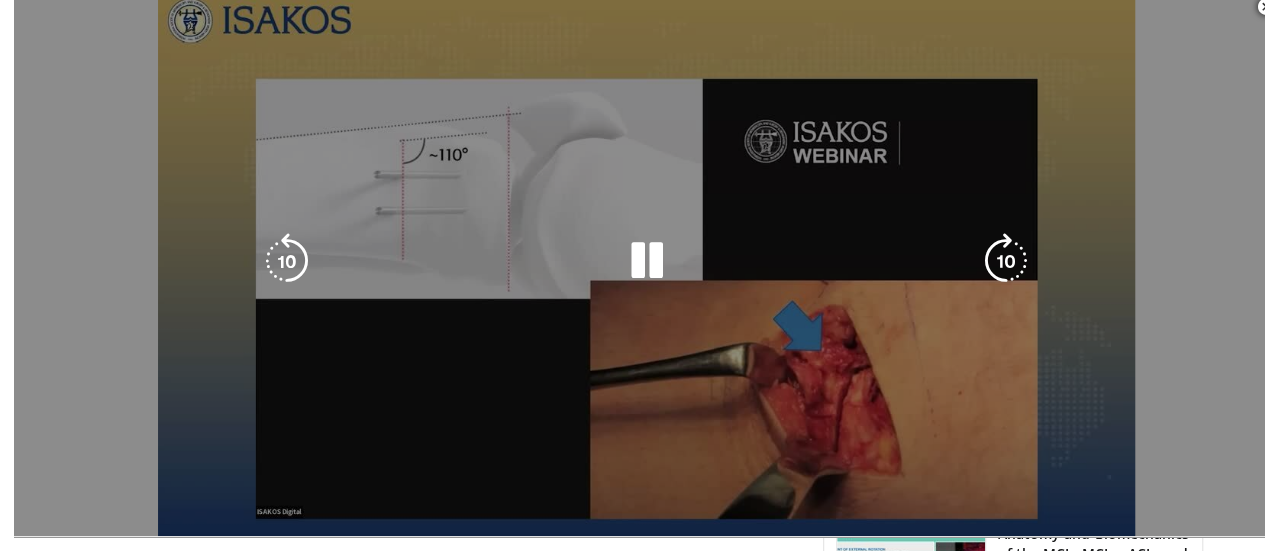 scroll, scrollTop: 943, scrollLeft: 0, axis: vertical 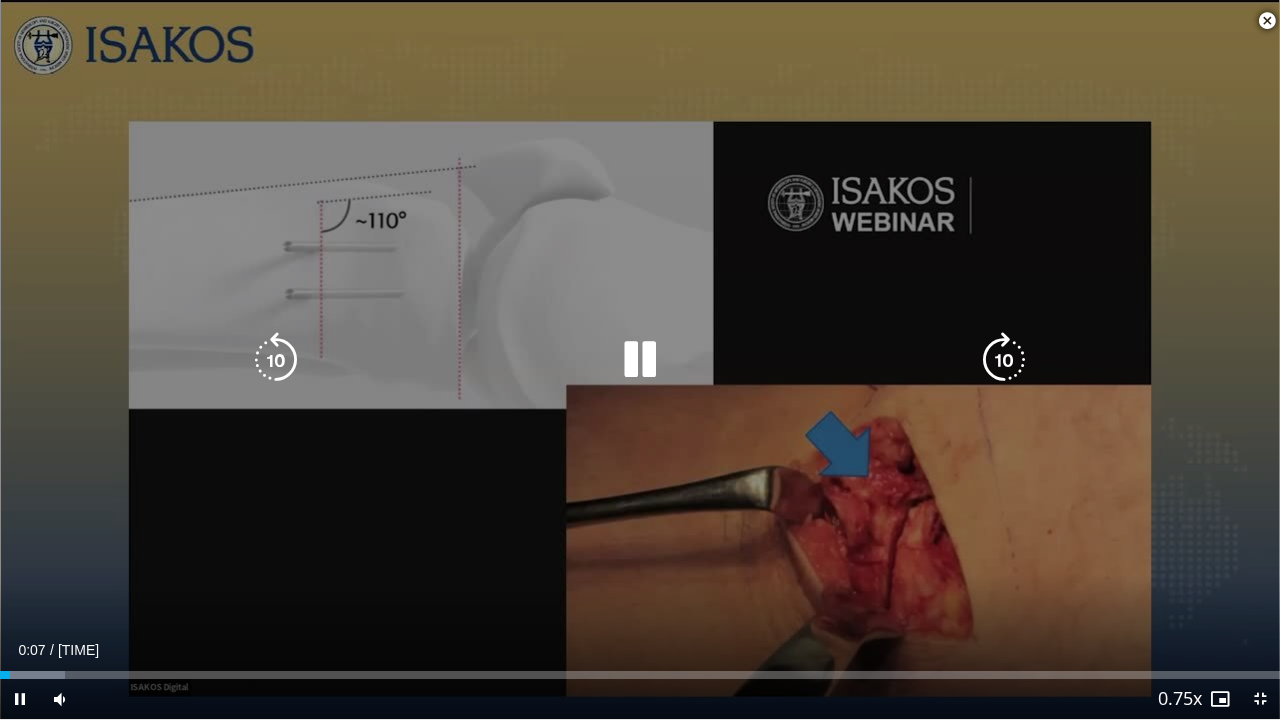 click at bounding box center (640, 360) 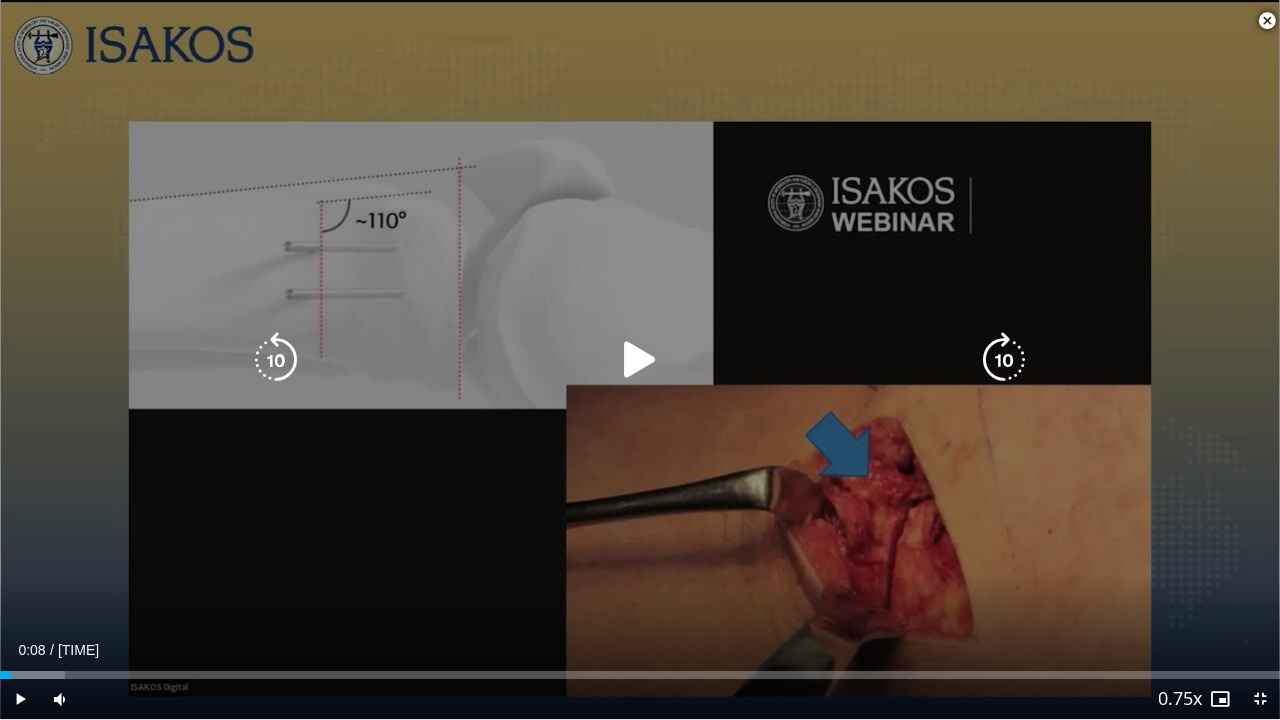 click on "10 seconds
Tap to unmute" at bounding box center [640, 359] 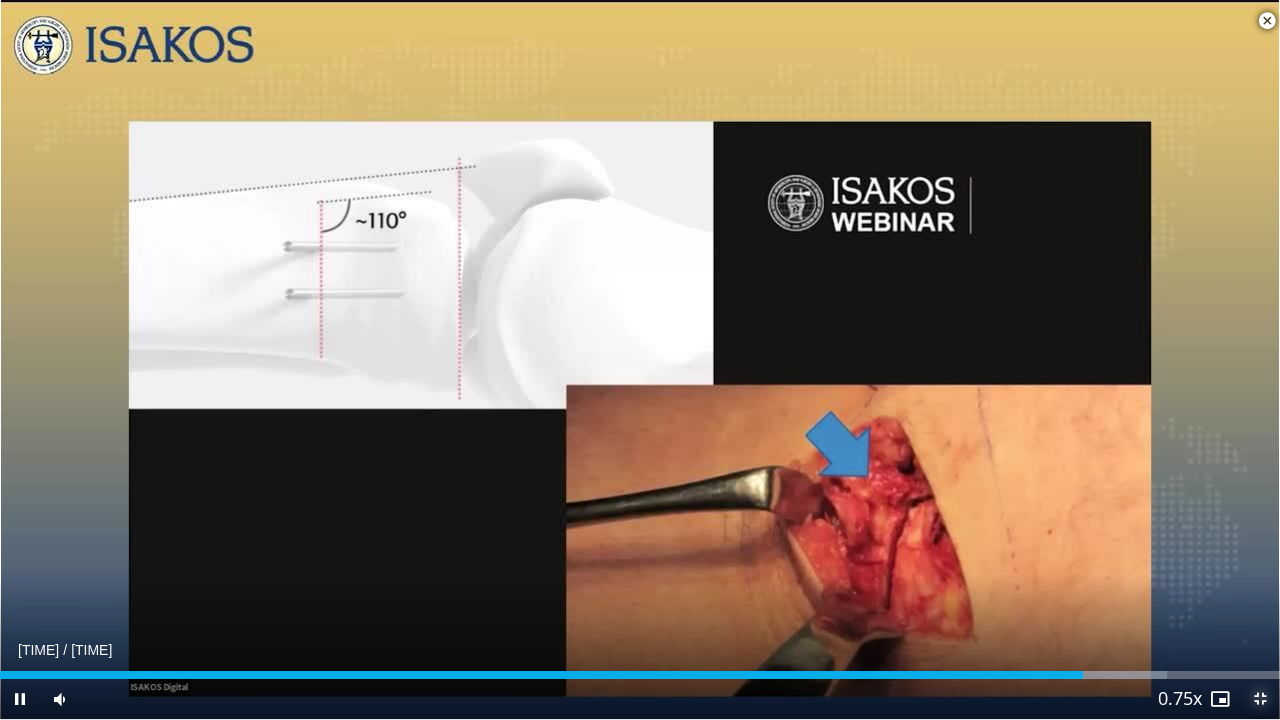 click at bounding box center [1260, 699] 